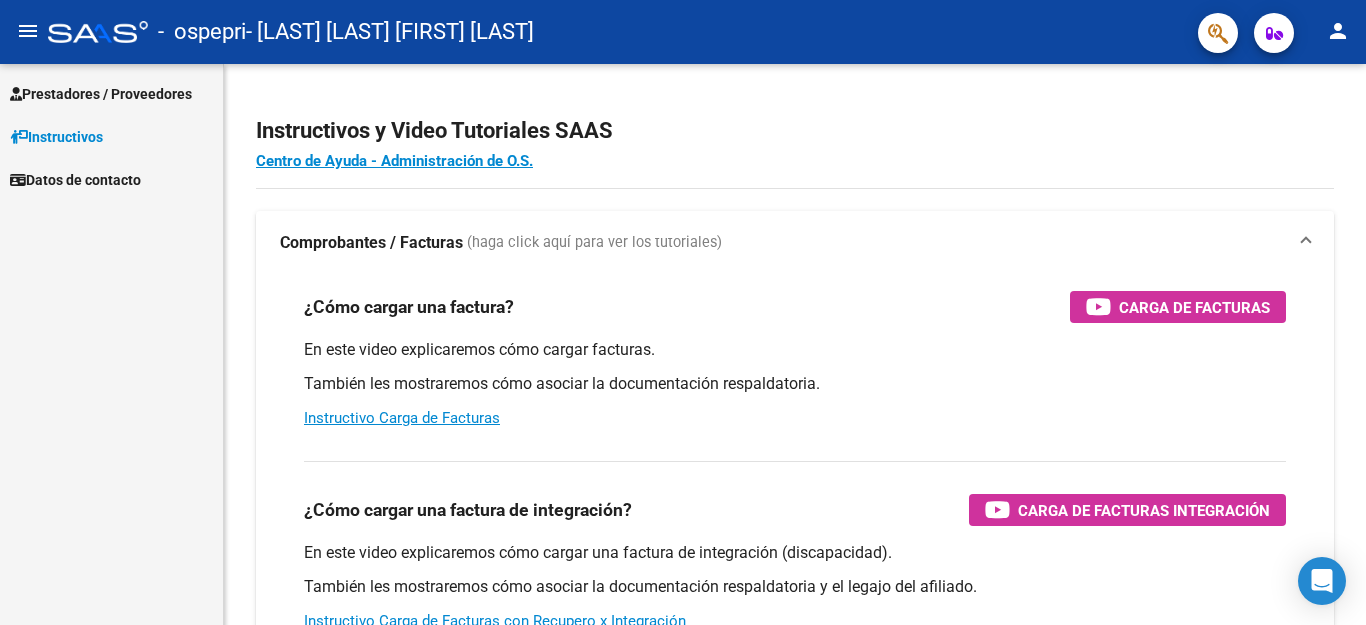 scroll, scrollTop: 0, scrollLeft: 0, axis: both 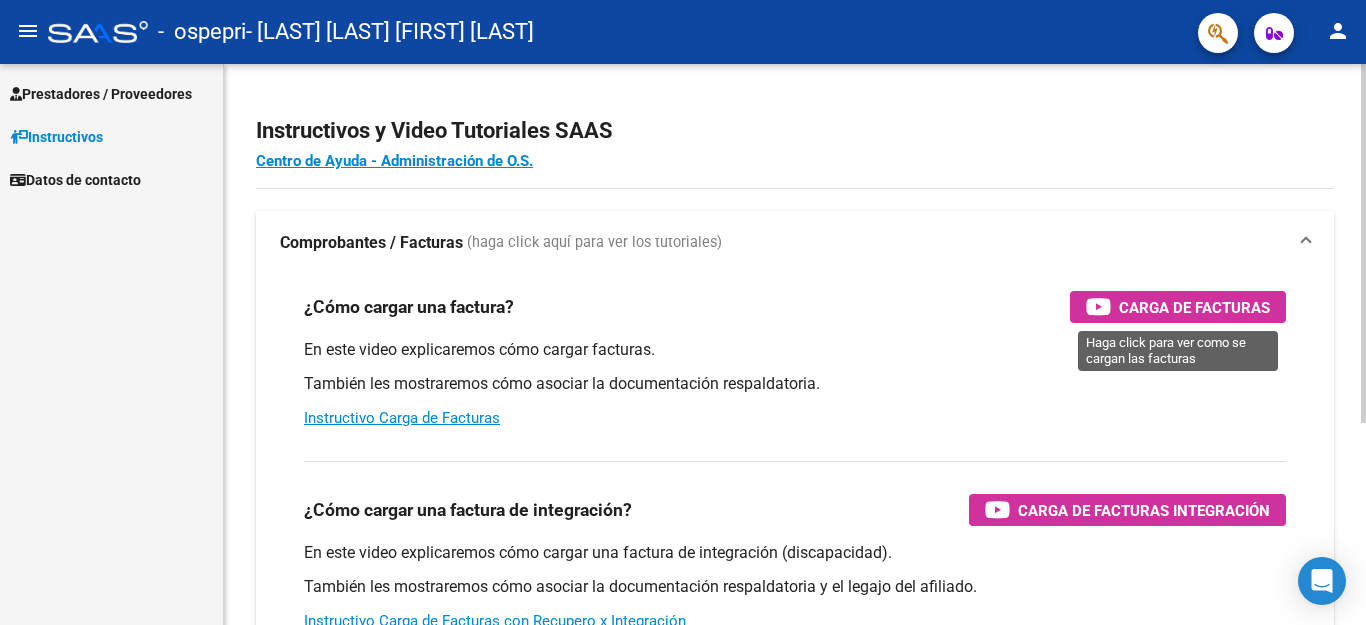 click on "Carga de Facturas" at bounding box center [1194, 307] 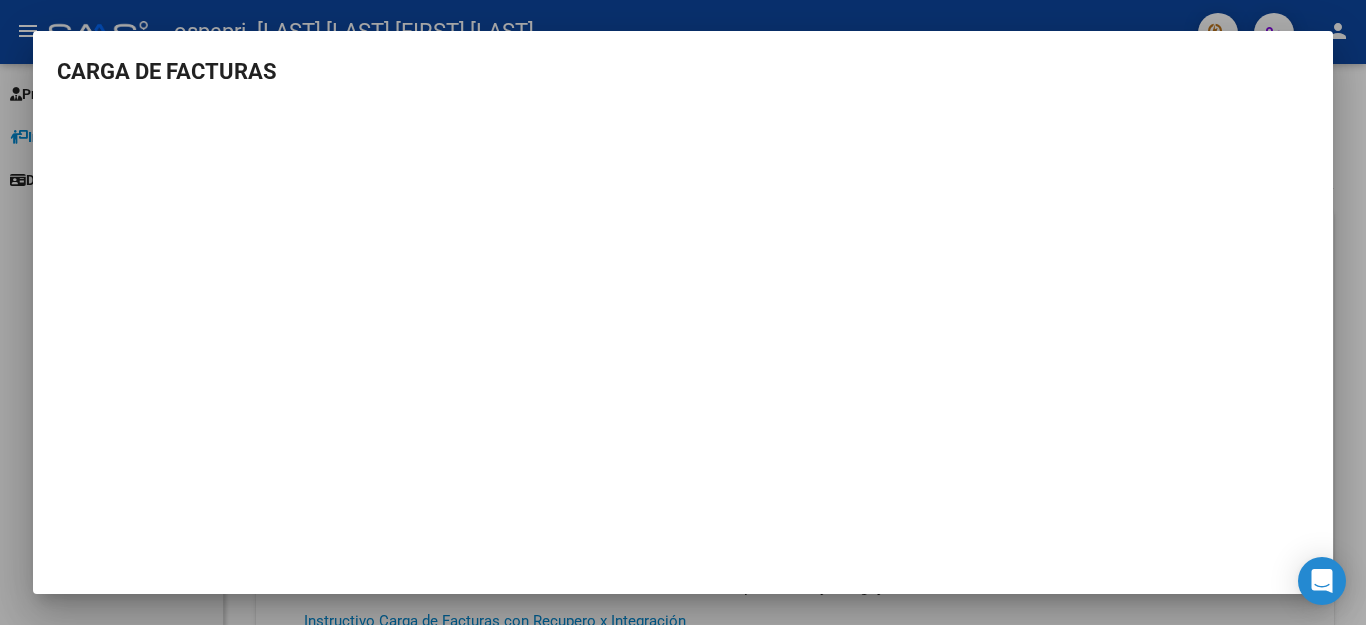 click at bounding box center (683, 312) 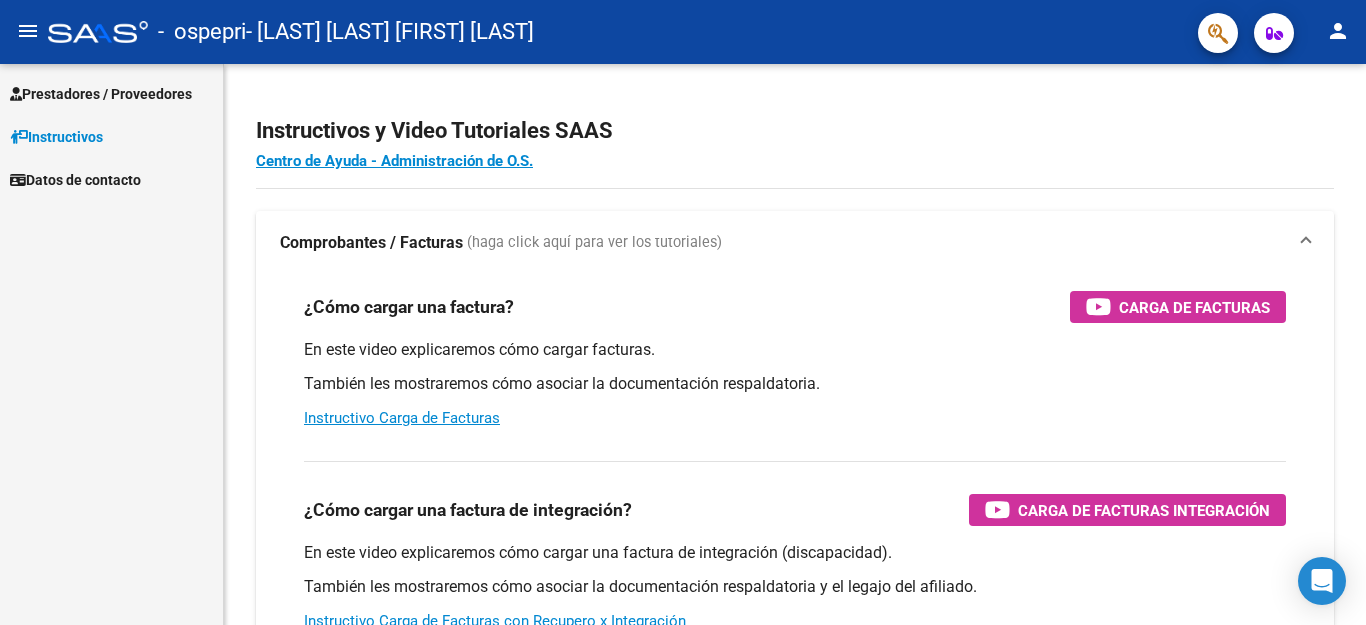 click on "Prestadores / Proveedores" at bounding box center [101, 94] 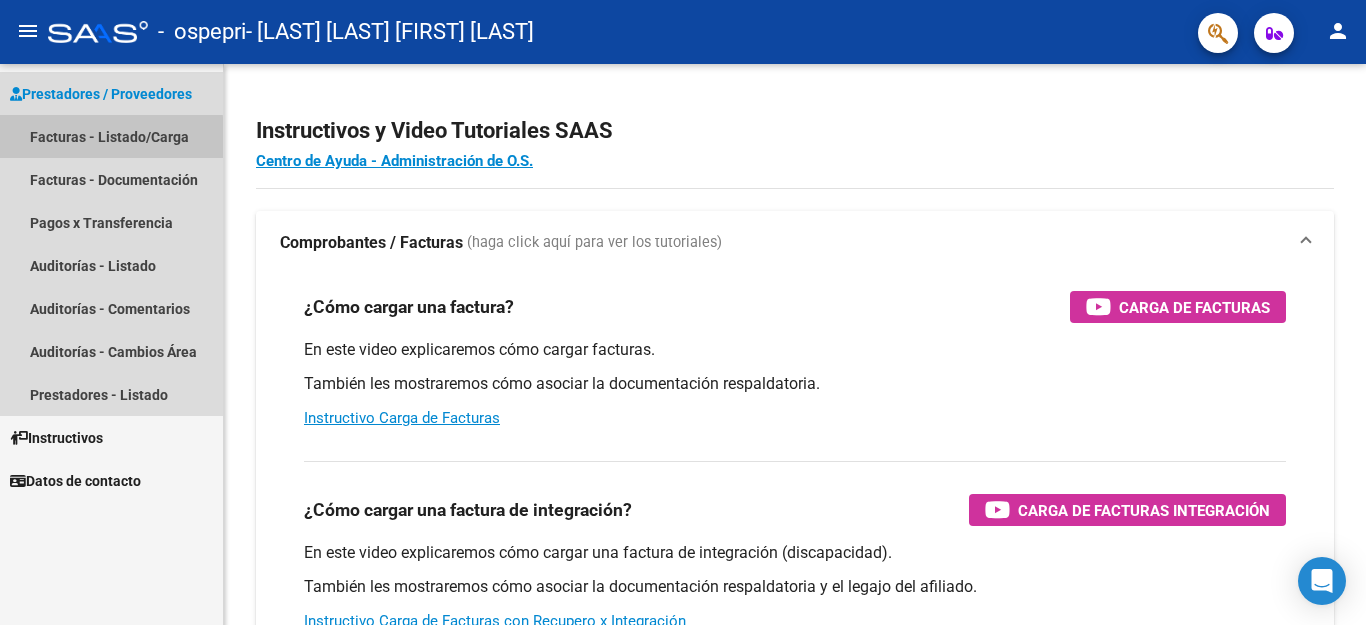 click on "Facturas - Listado/Carga" at bounding box center (111, 136) 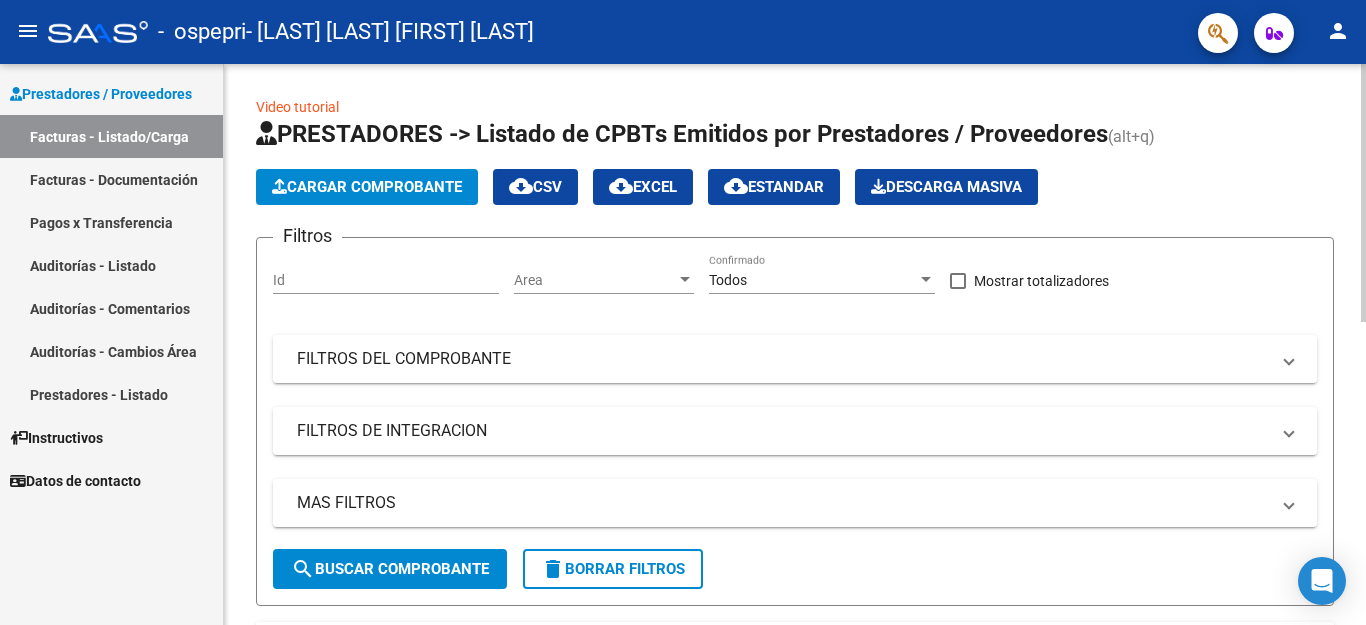 click on "Cargar Comprobante" 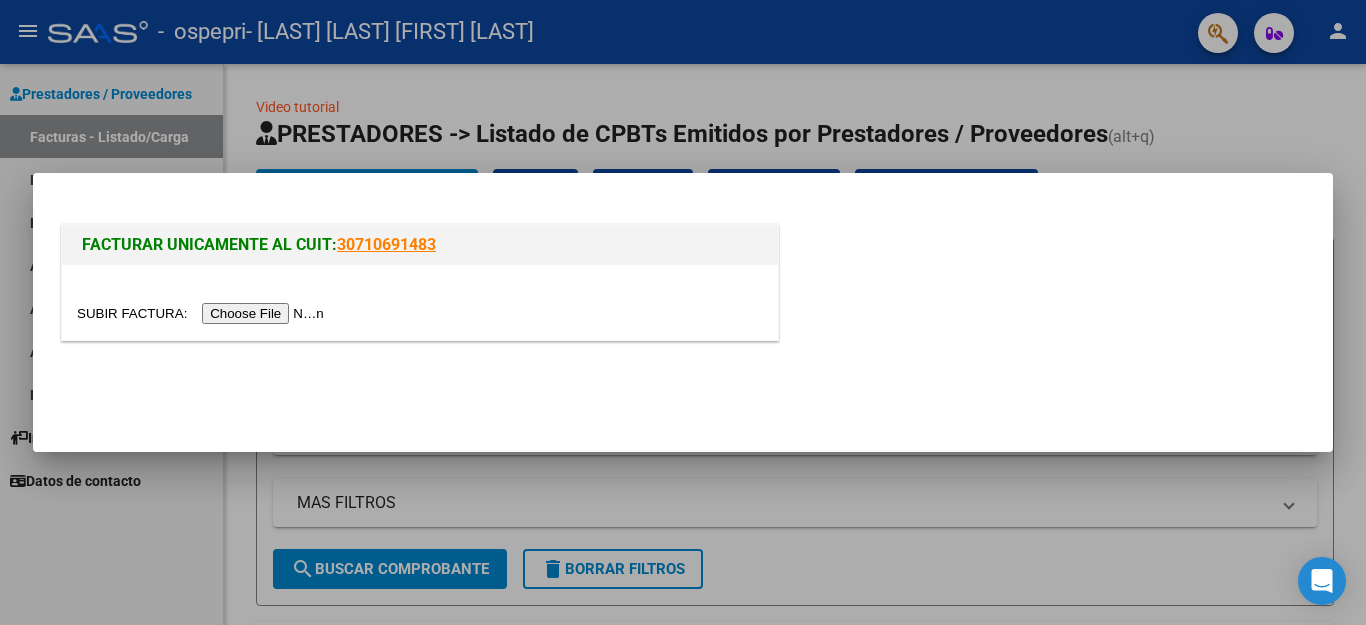 click at bounding box center [203, 313] 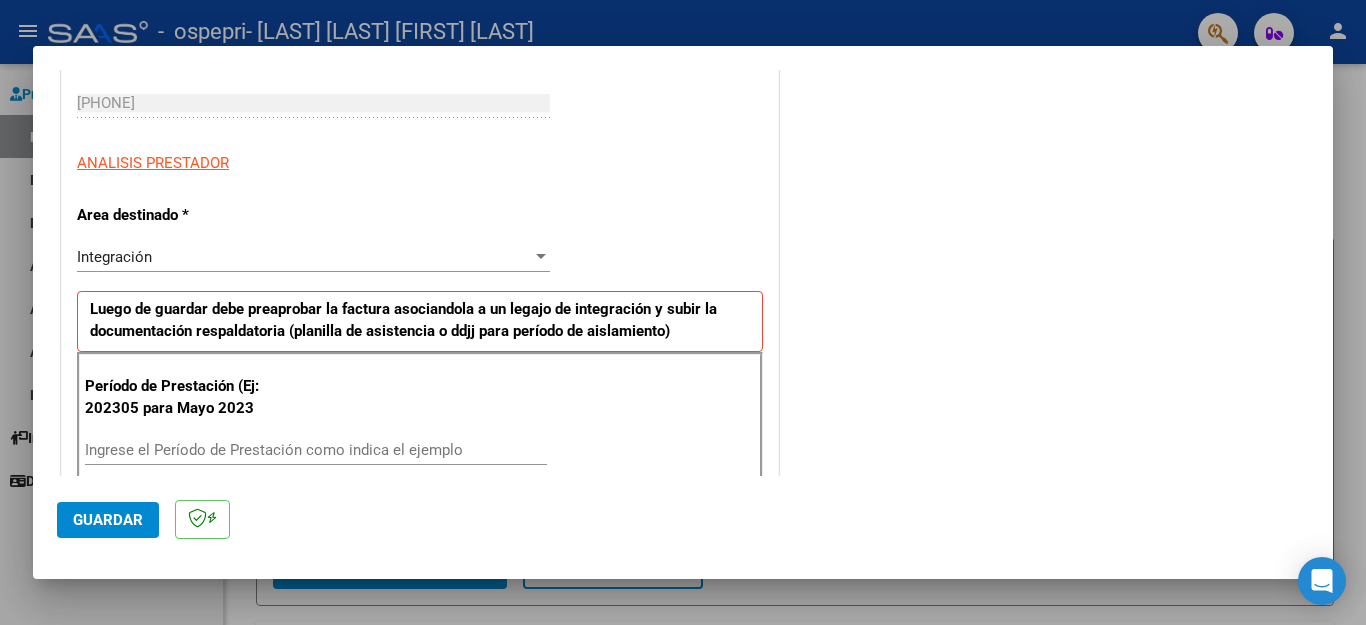 scroll, scrollTop: 400, scrollLeft: 0, axis: vertical 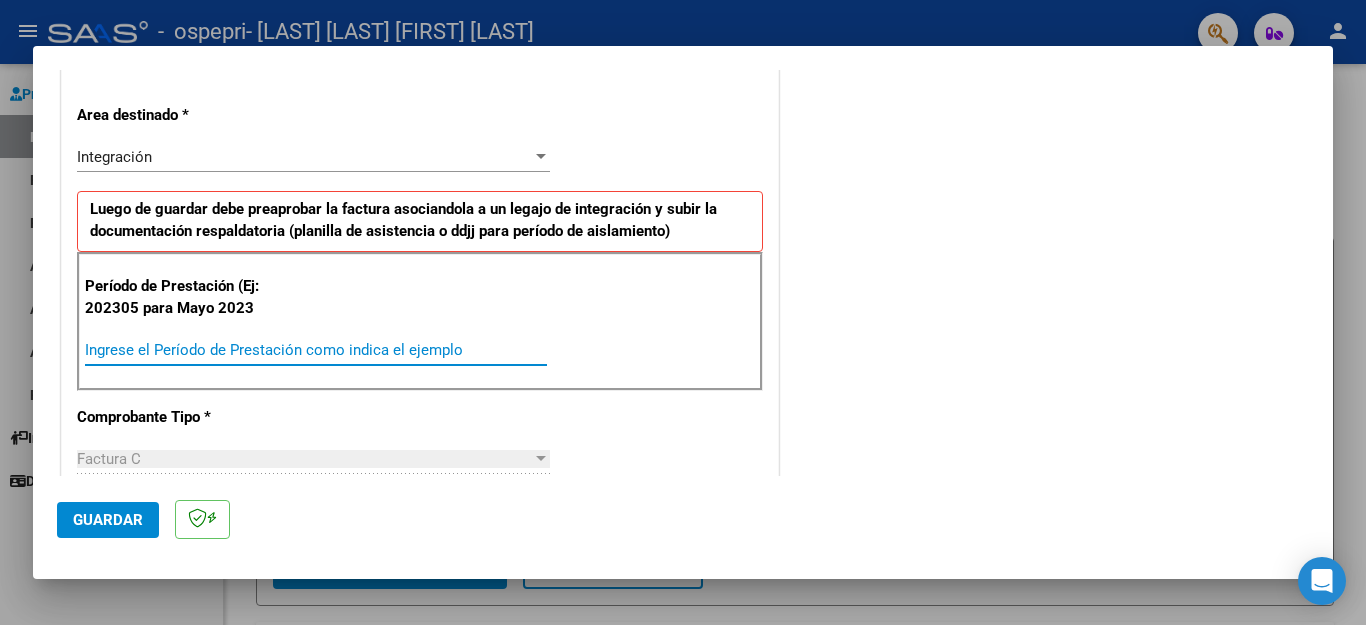 click on "Ingrese el Período de Prestación como indica el ejemplo" at bounding box center [316, 350] 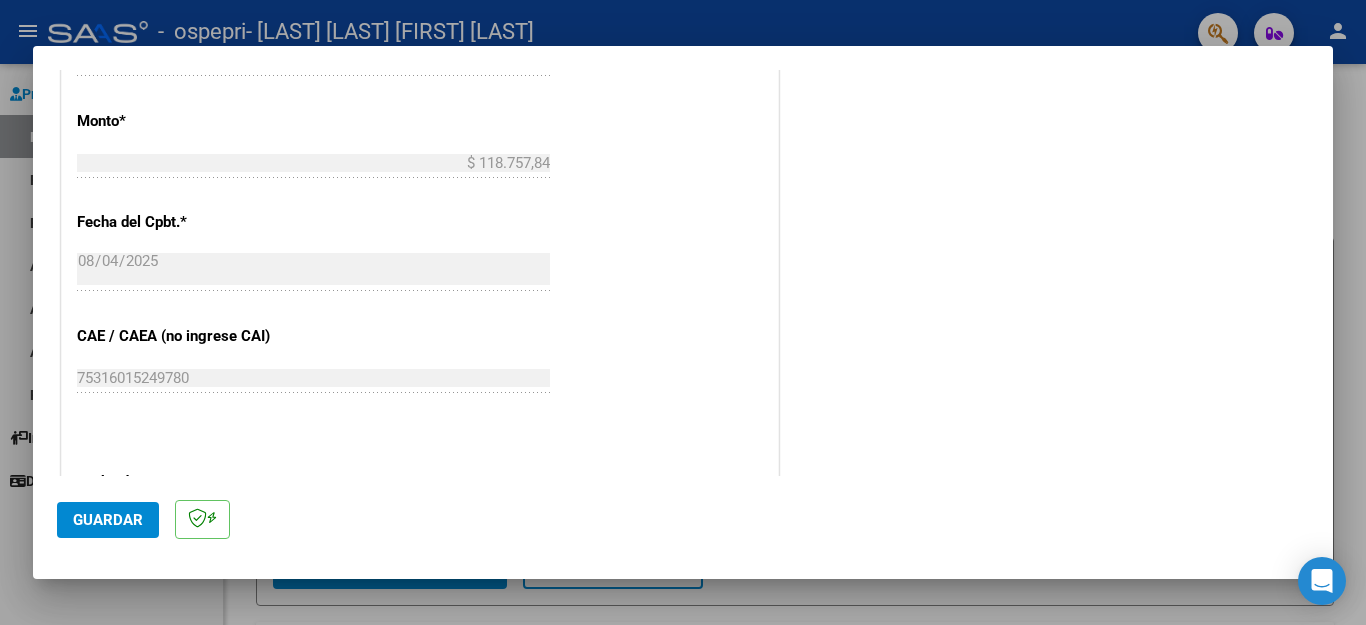 scroll, scrollTop: 1100, scrollLeft: 0, axis: vertical 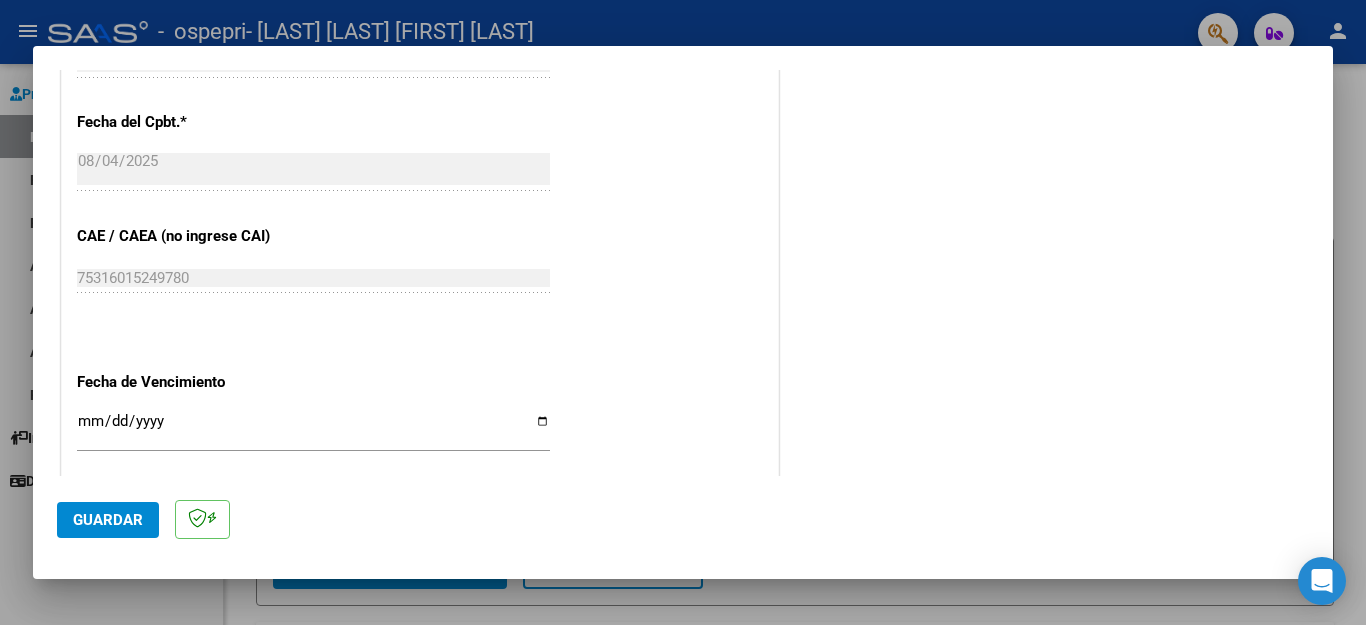 type on "202507" 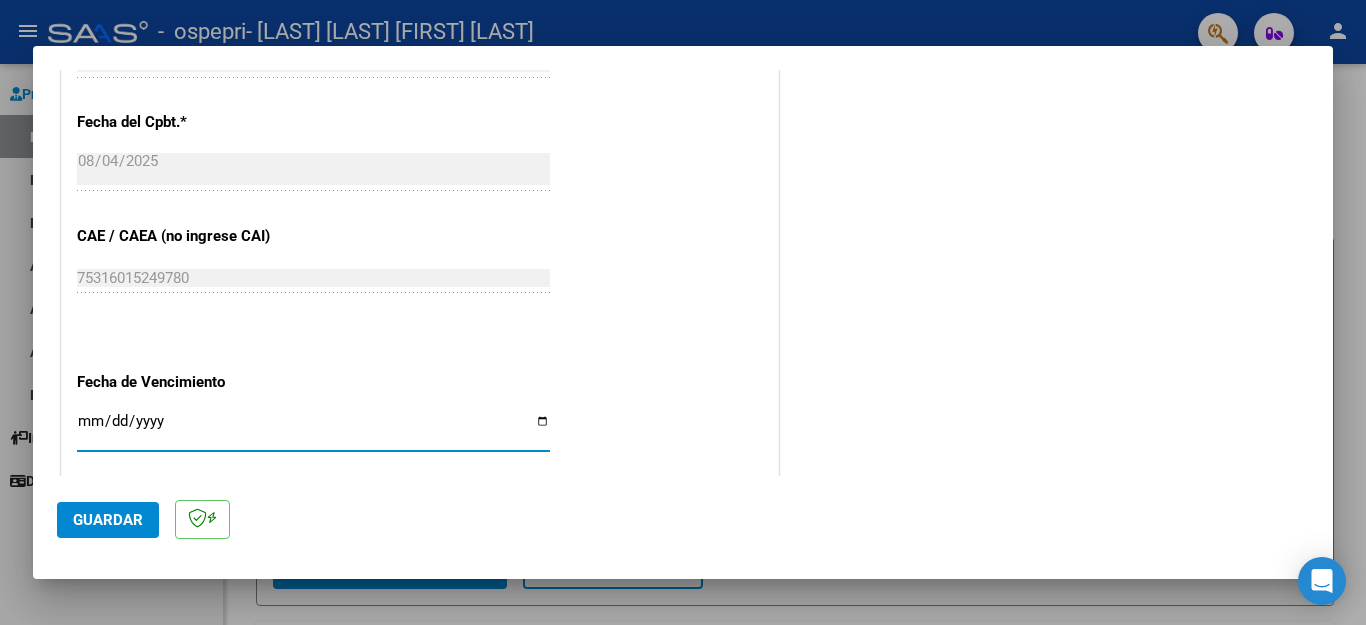 click on "Ingresar la fecha" at bounding box center (313, 429) 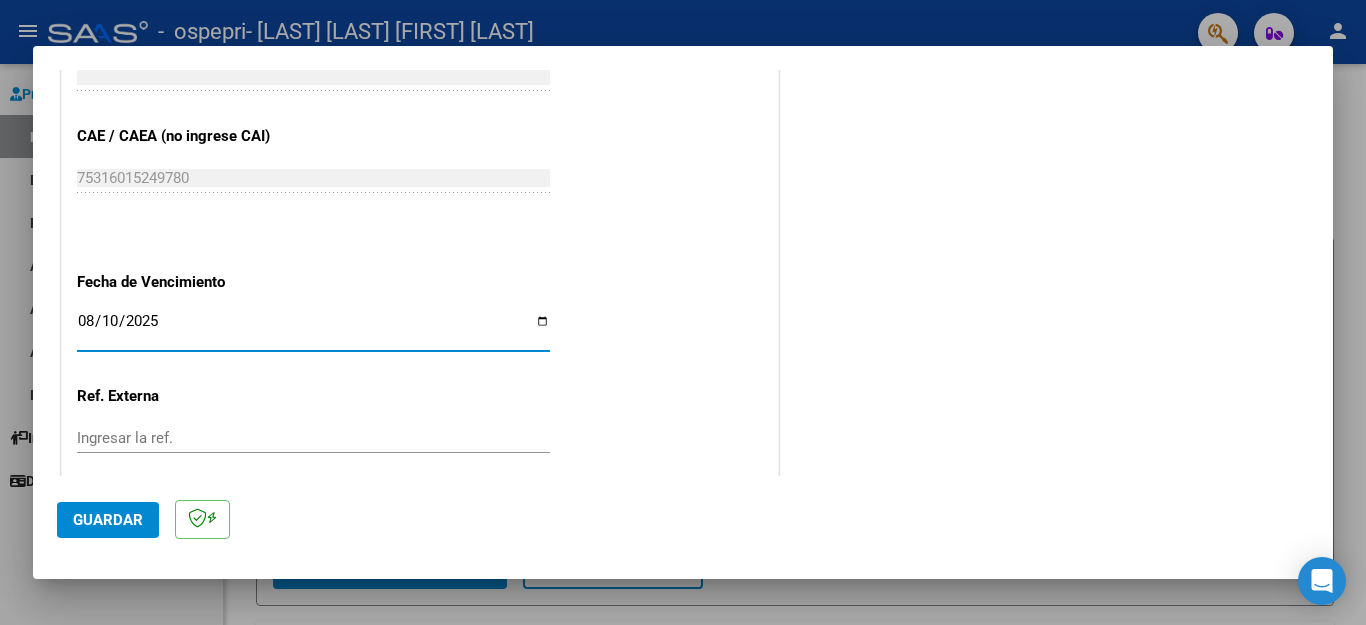 scroll, scrollTop: 1292, scrollLeft: 0, axis: vertical 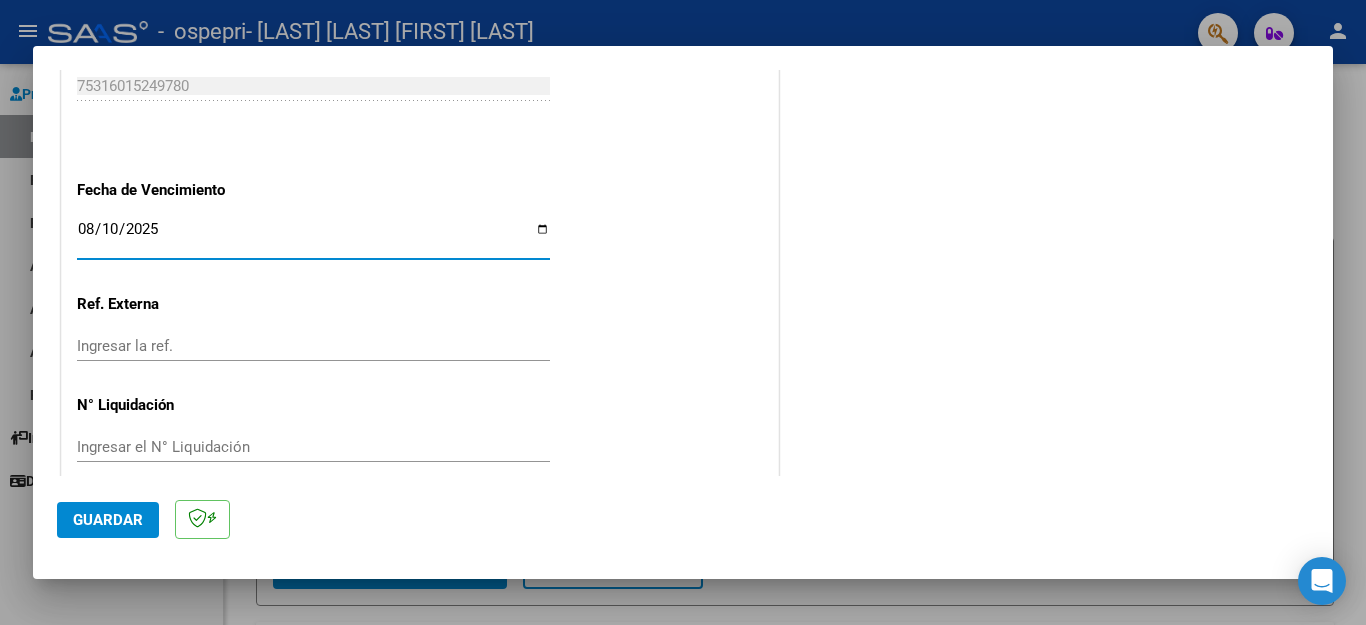 click on "Ingresar el N° Liquidación" at bounding box center [313, 447] 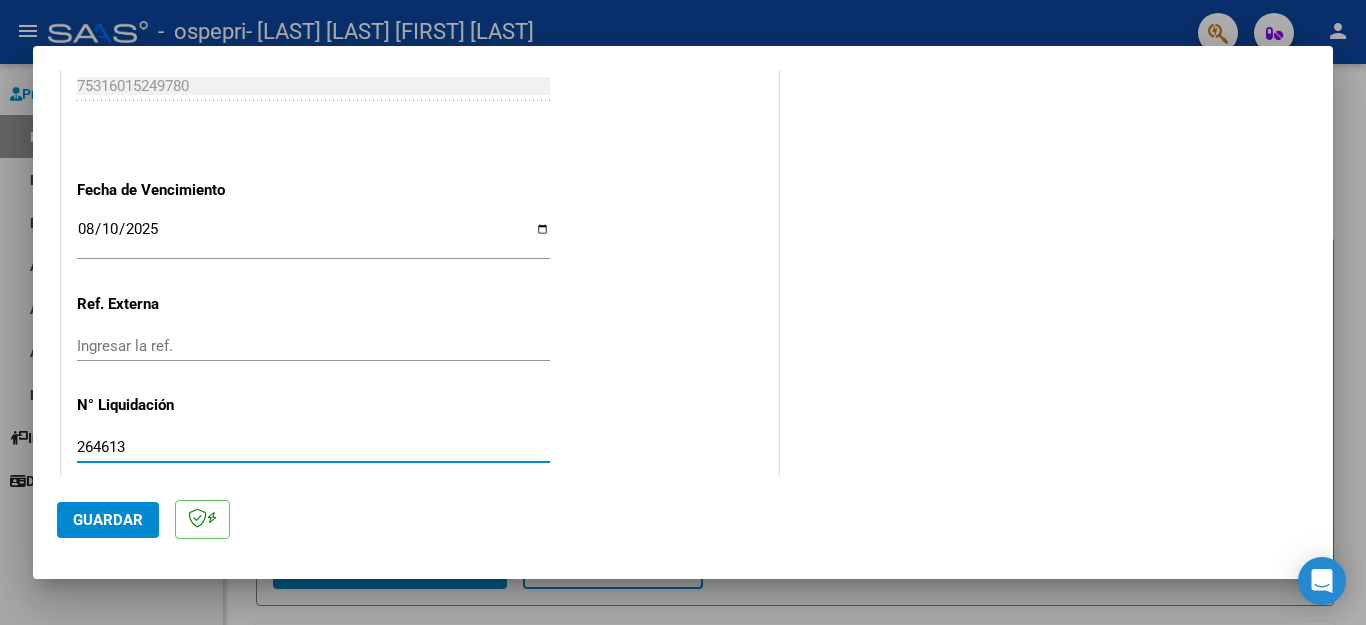 type on "264613" 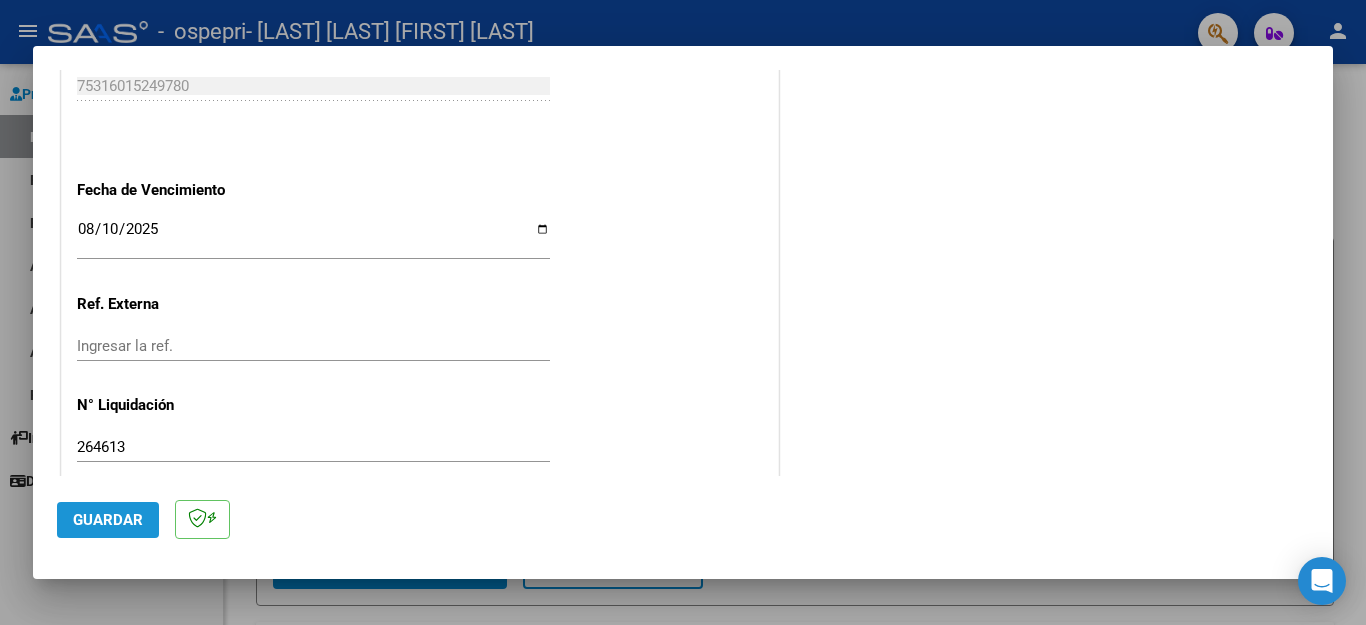 click on "Guardar" 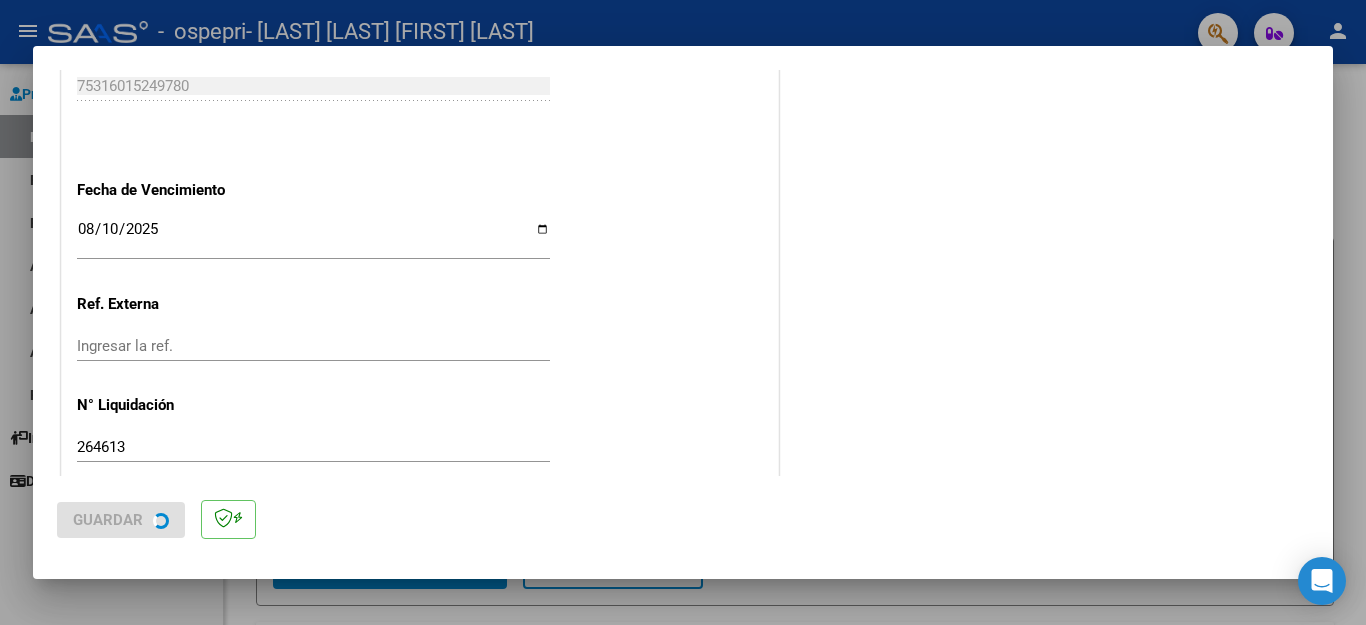 scroll, scrollTop: 0, scrollLeft: 0, axis: both 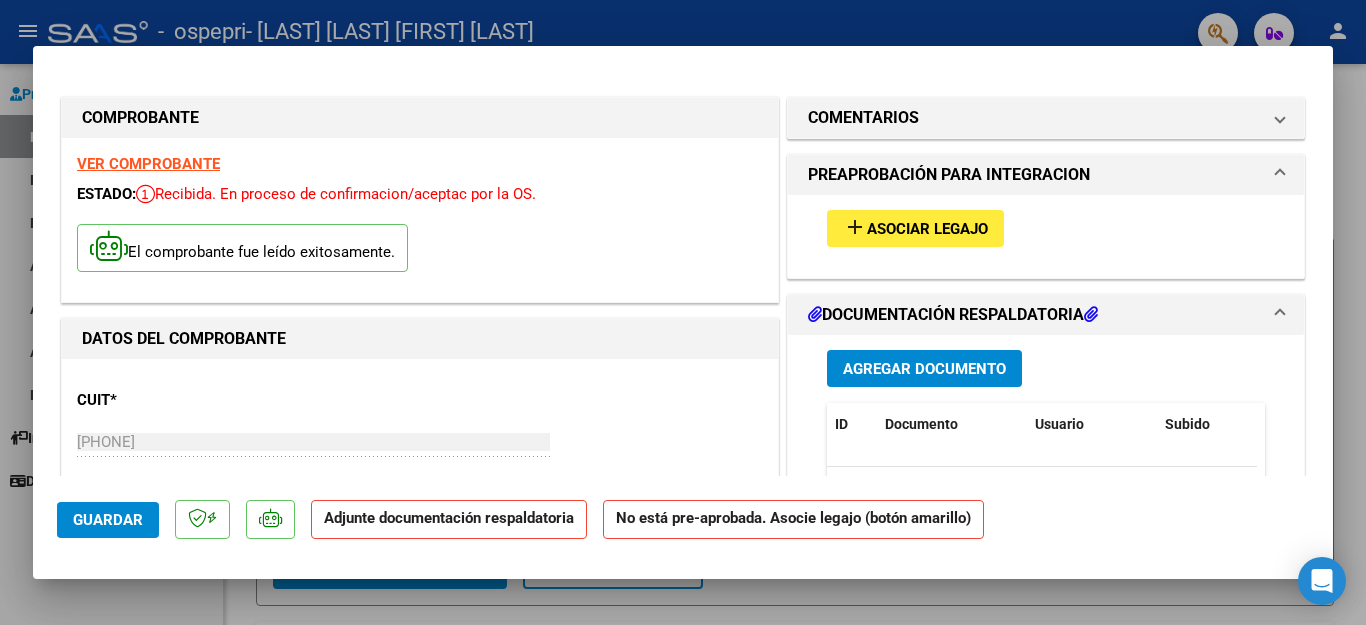 click on "Agregar Documento" at bounding box center [924, 369] 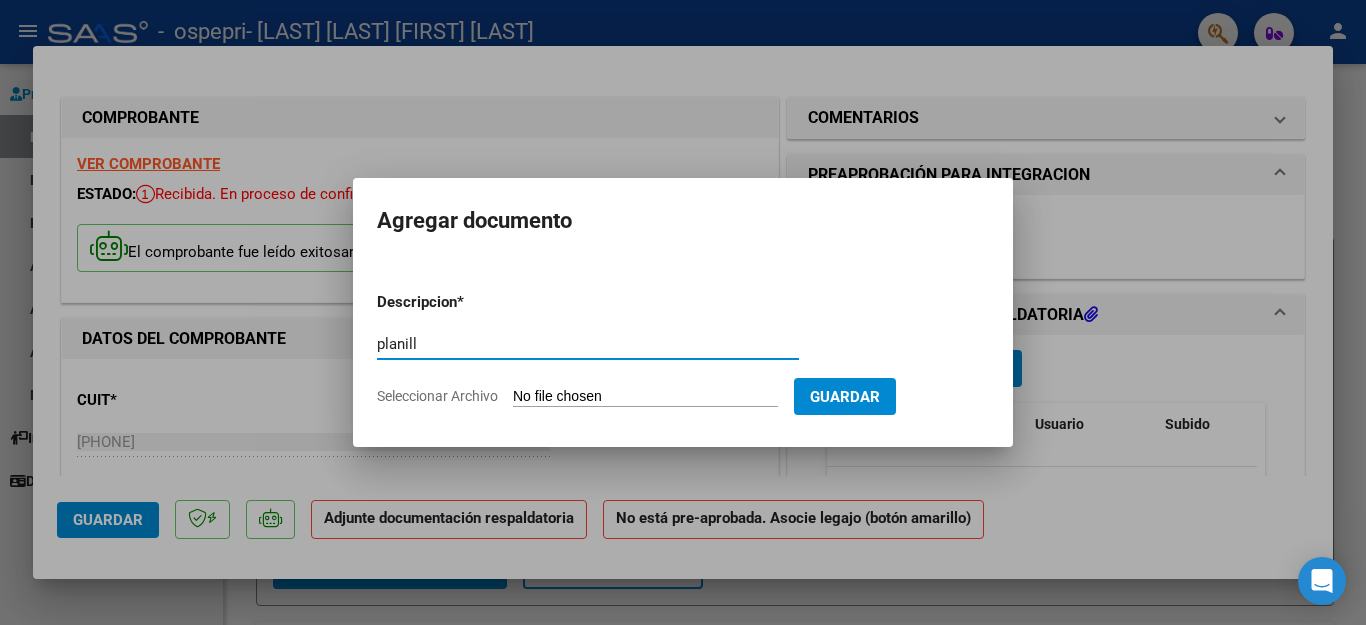 type on "planilla firmas" 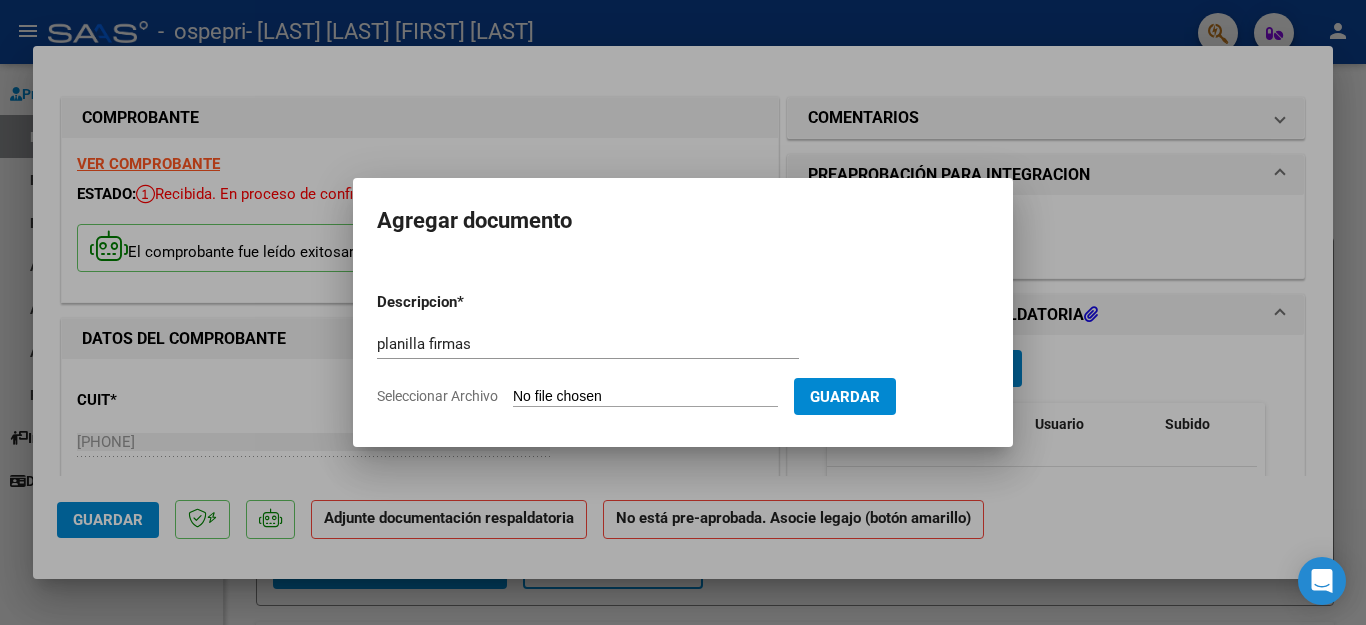 click on "Seleccionar Archivo" at bounding box center (645, 397) 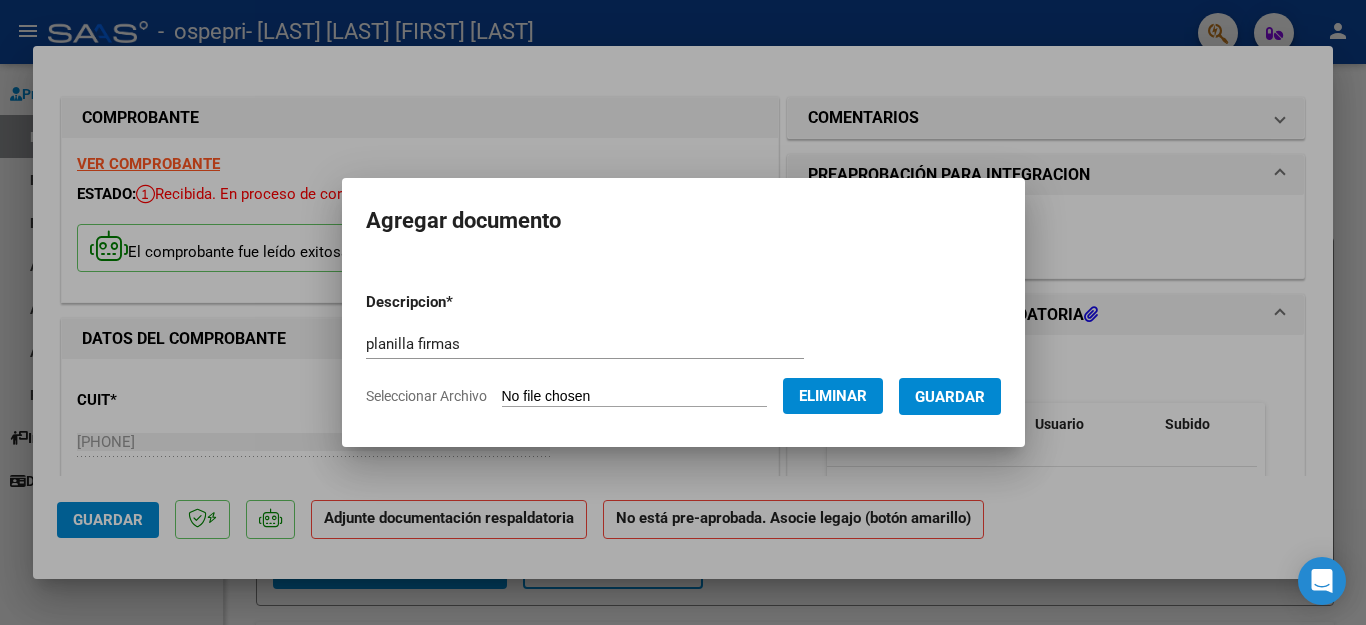 click on "Guardar" at bounding box center [950, 397] 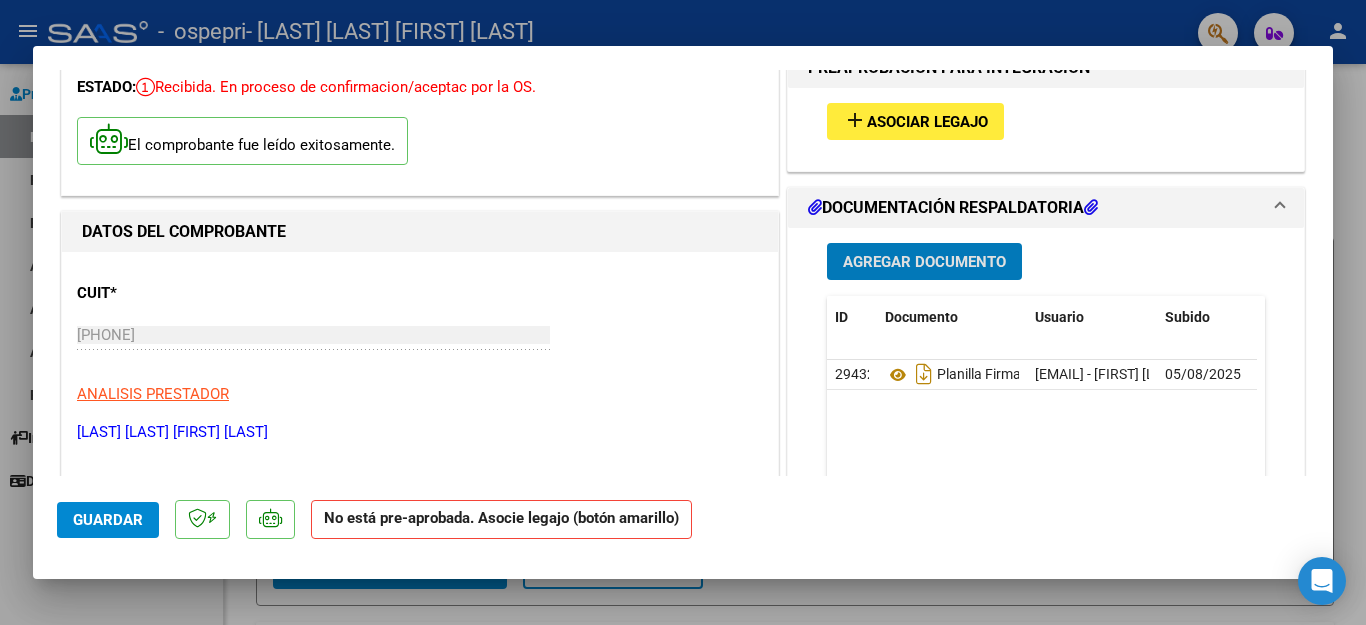 scroll, scrollTop: 7, scrollLeft: 0, axis: vertical 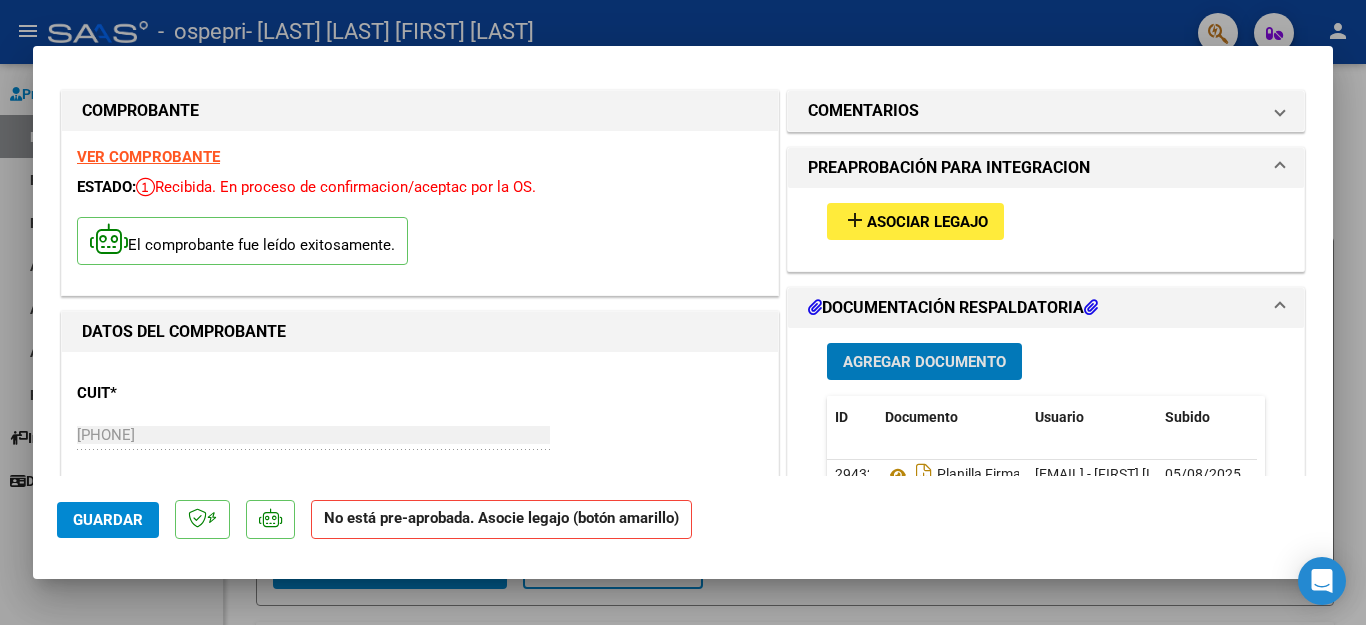 click on "Asociar Legajo" at bounding box center (927, 222) 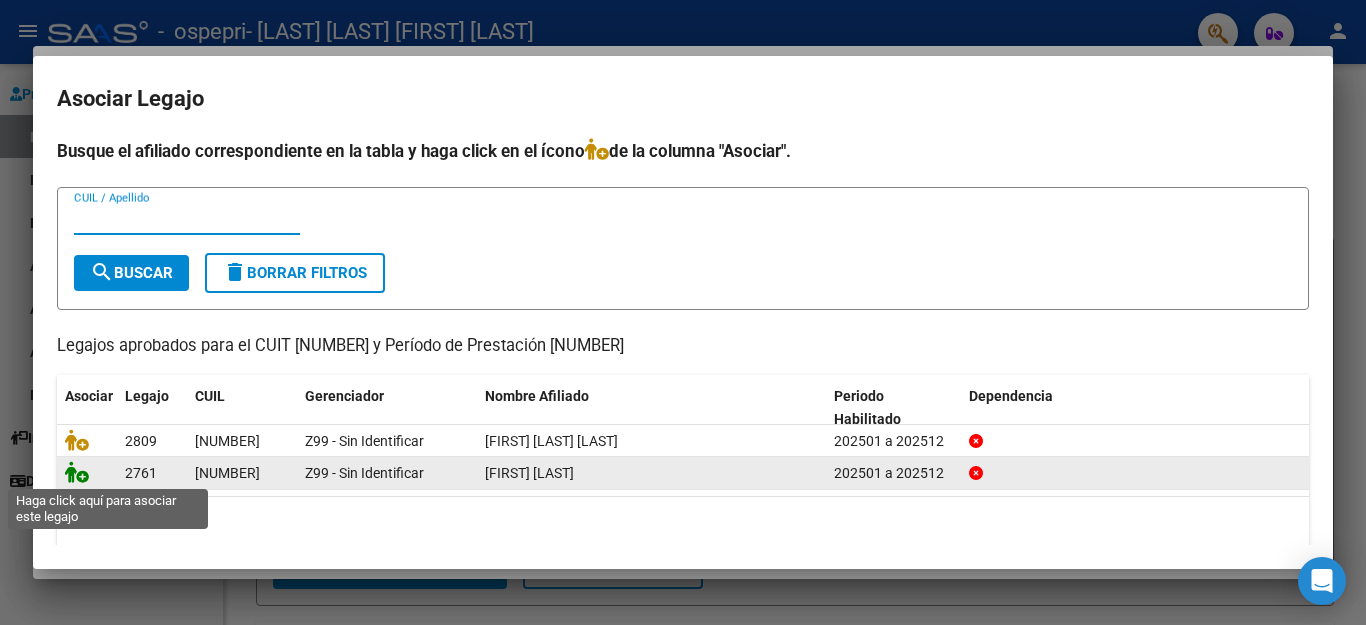 click 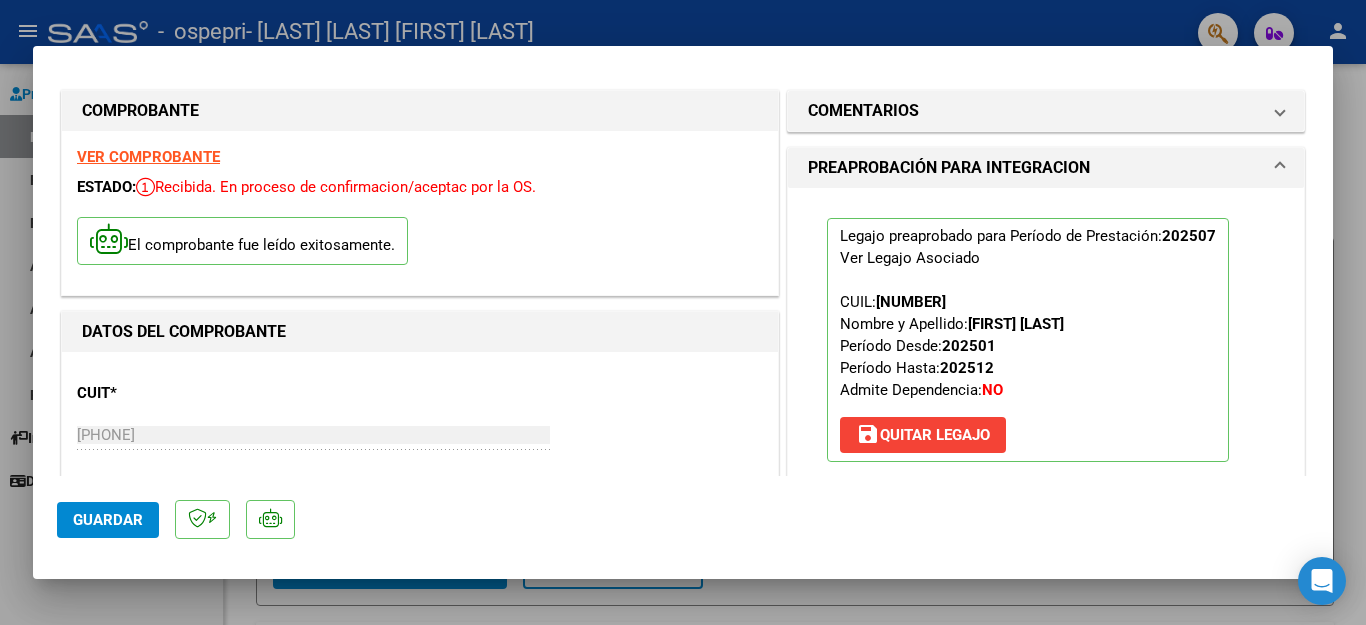 click on "Guardar" 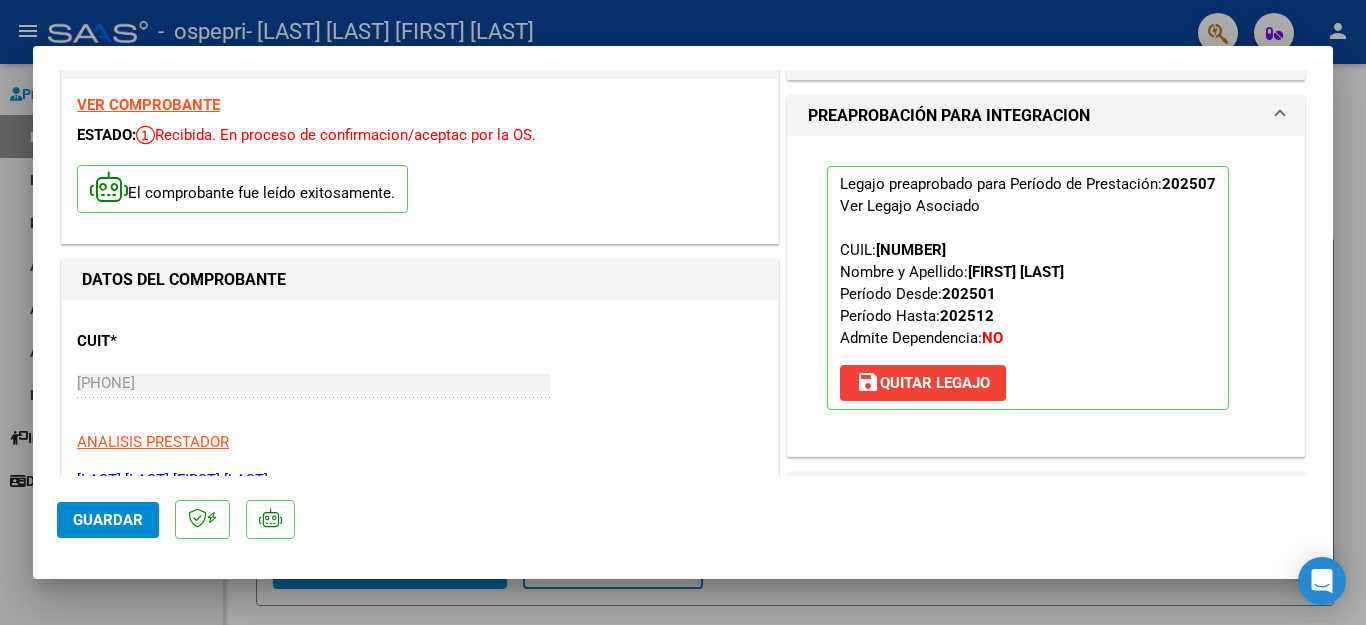 scroll, scrollTop: 0, scrollLeft: 0, axis: both 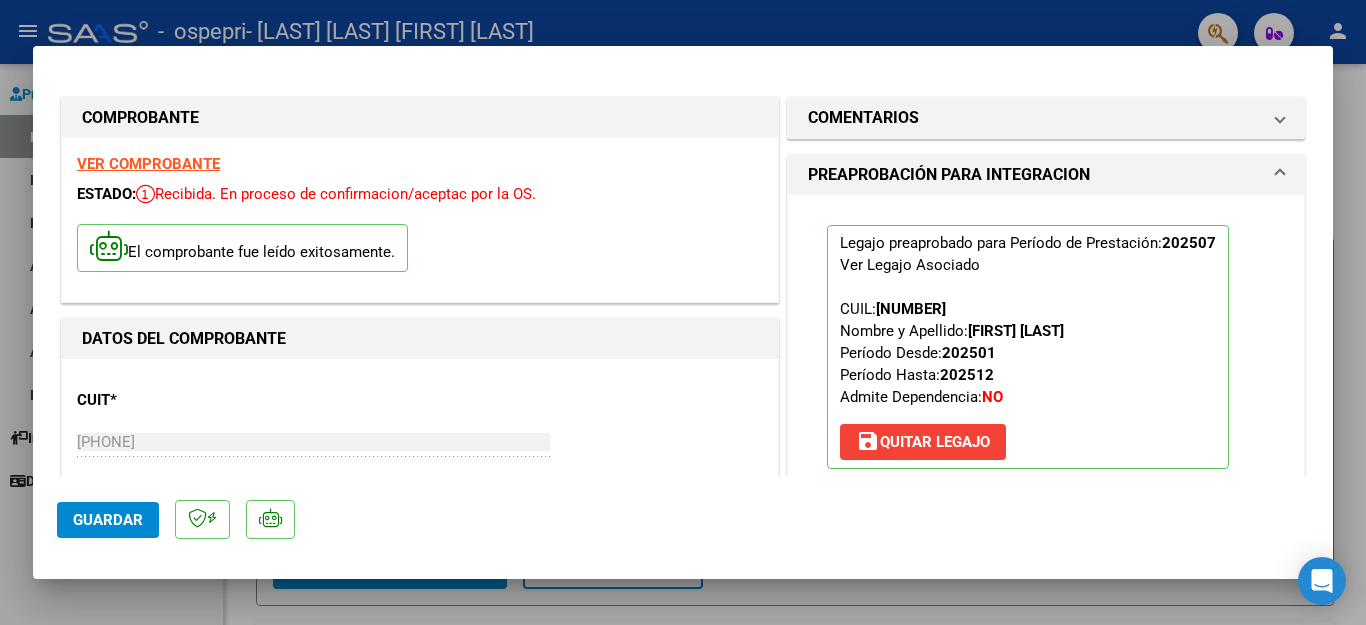 click at bounding box center (683, 312) 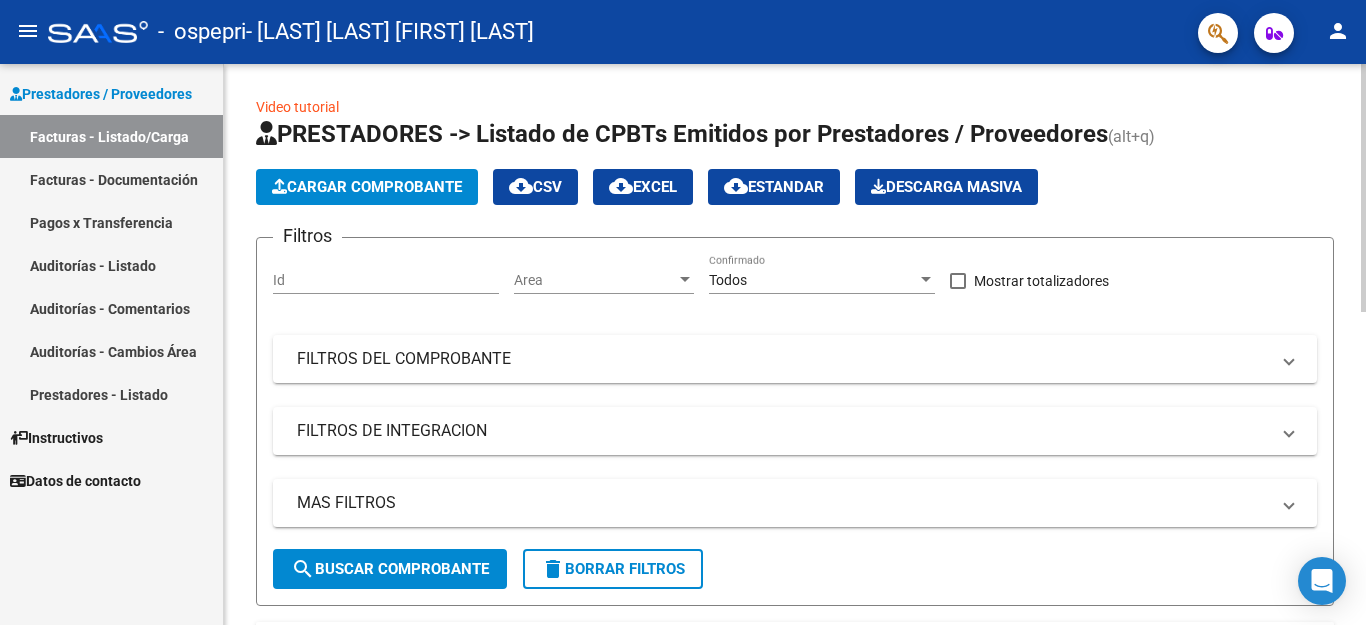 click on "Cargar Comprobante" 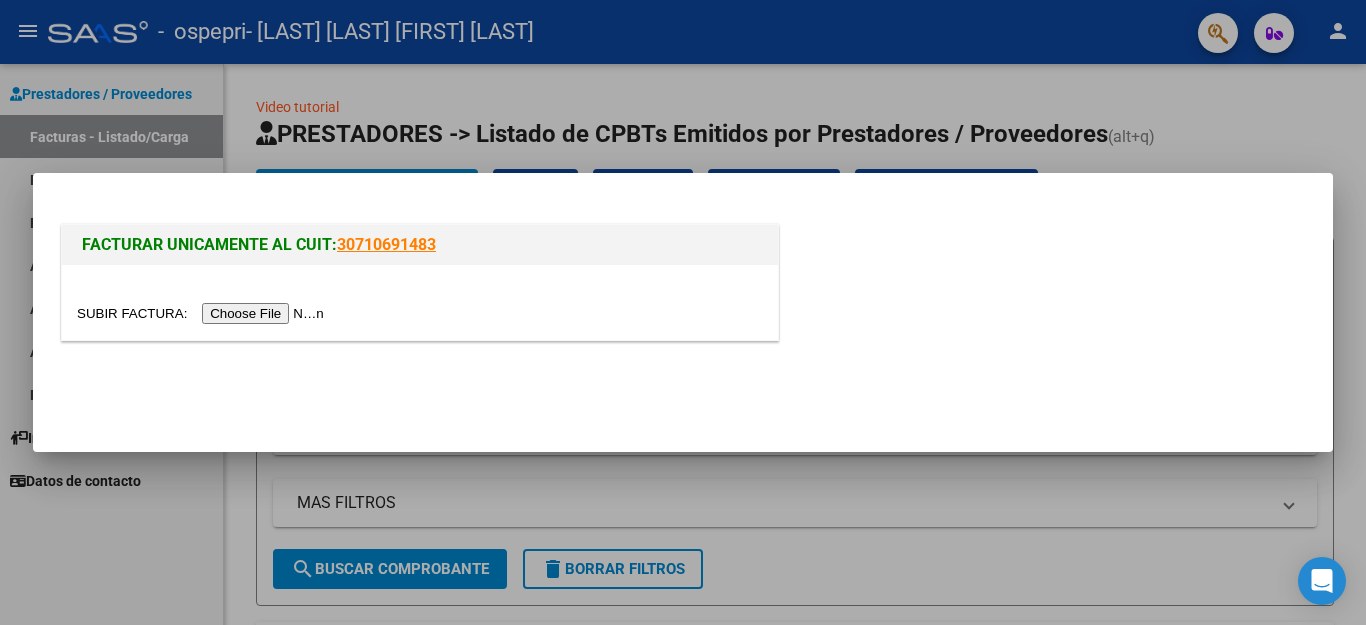 click at bounding box center [203, 313] 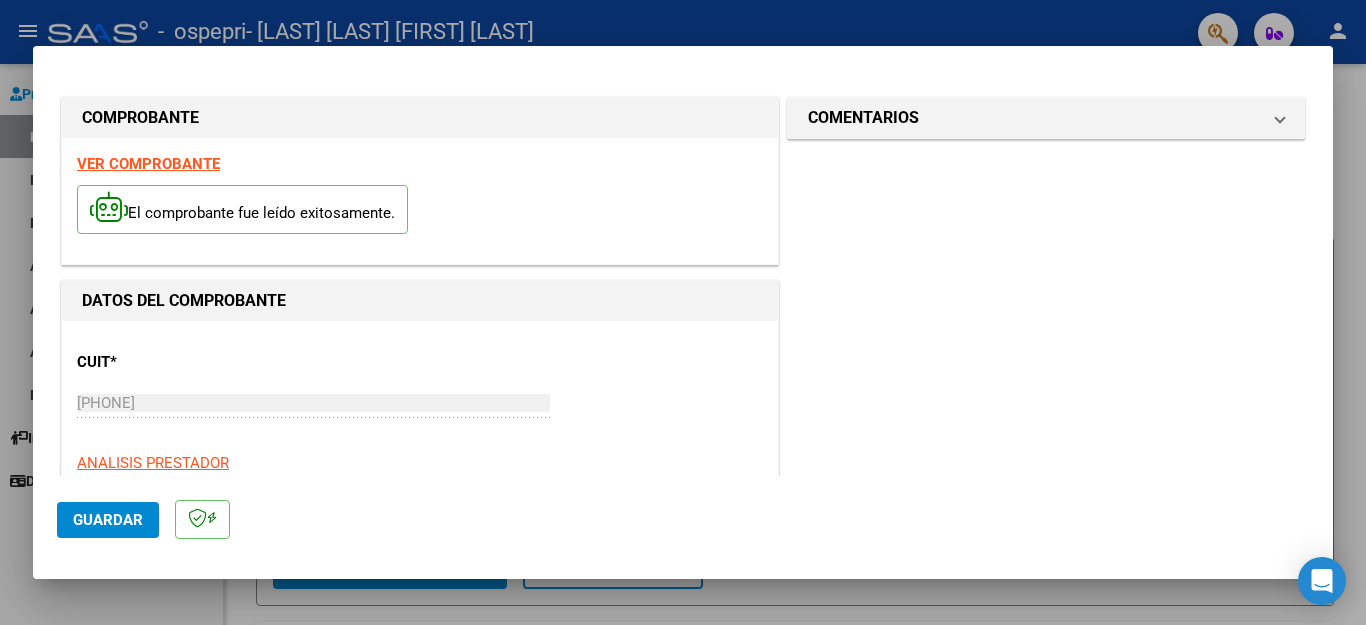 scroll, scrollTop: 400, scrollLeft: 0, axis: vertical 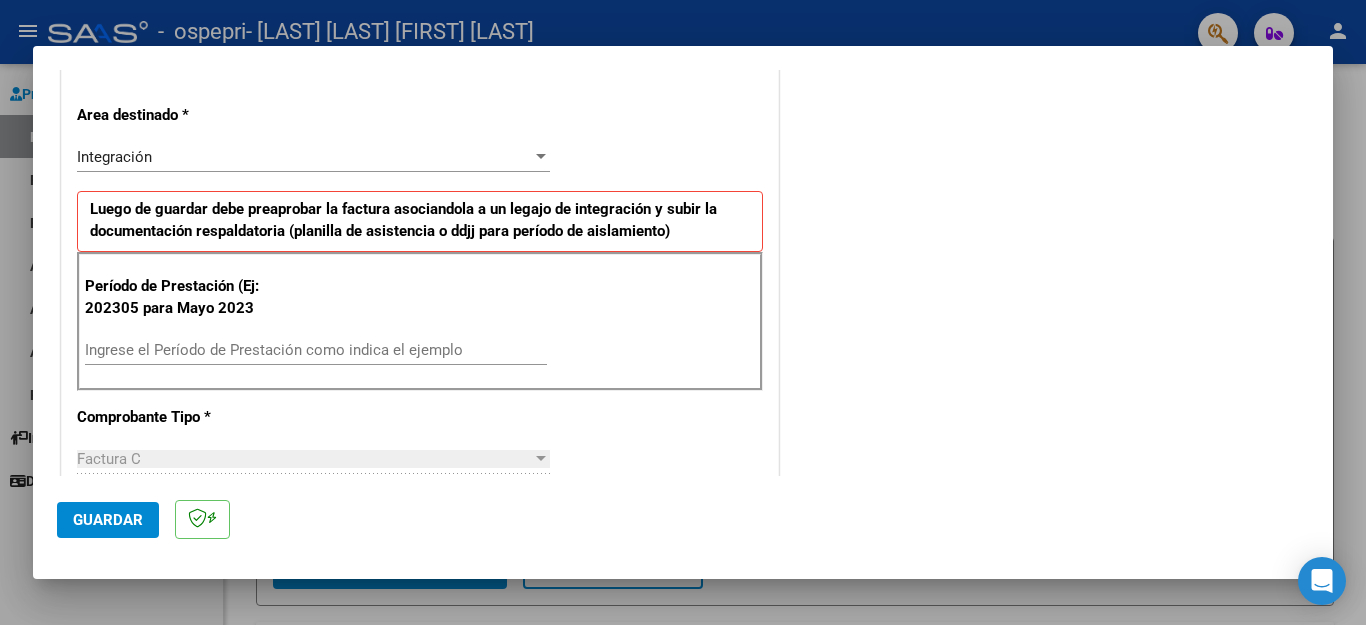 click on "Ingrese el Período de Prestación como indica el ejemplo" at bounding box center [316, 350] 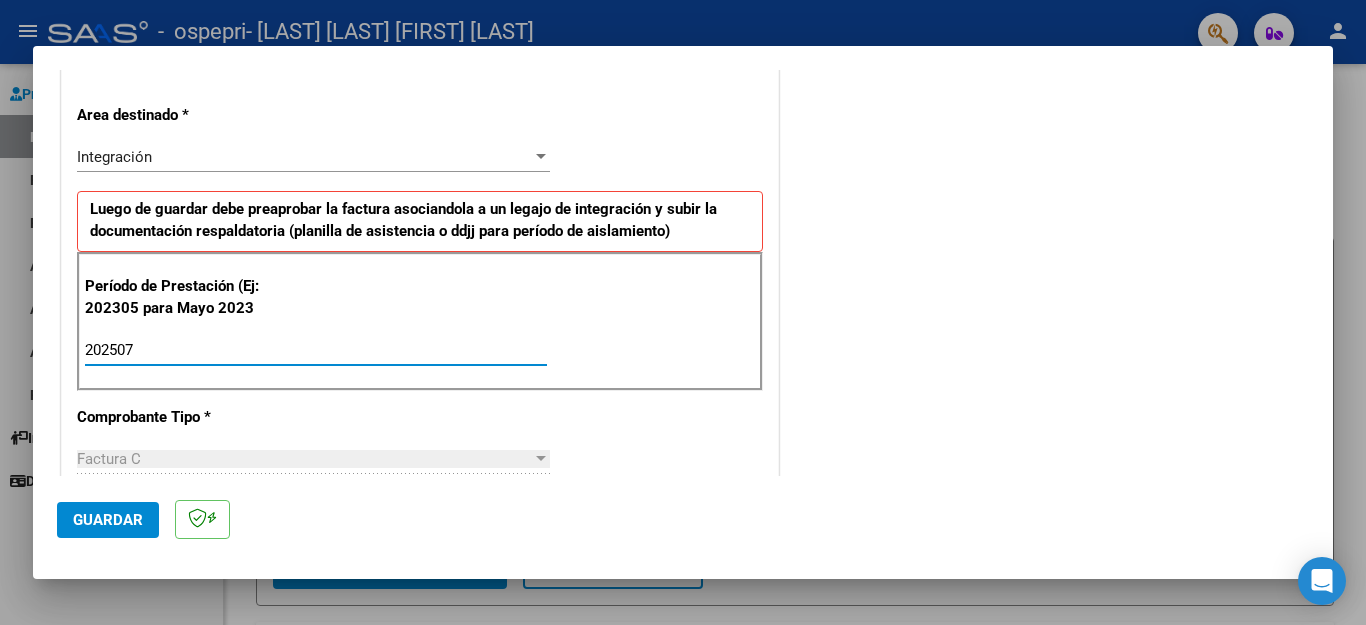 type on "202507" 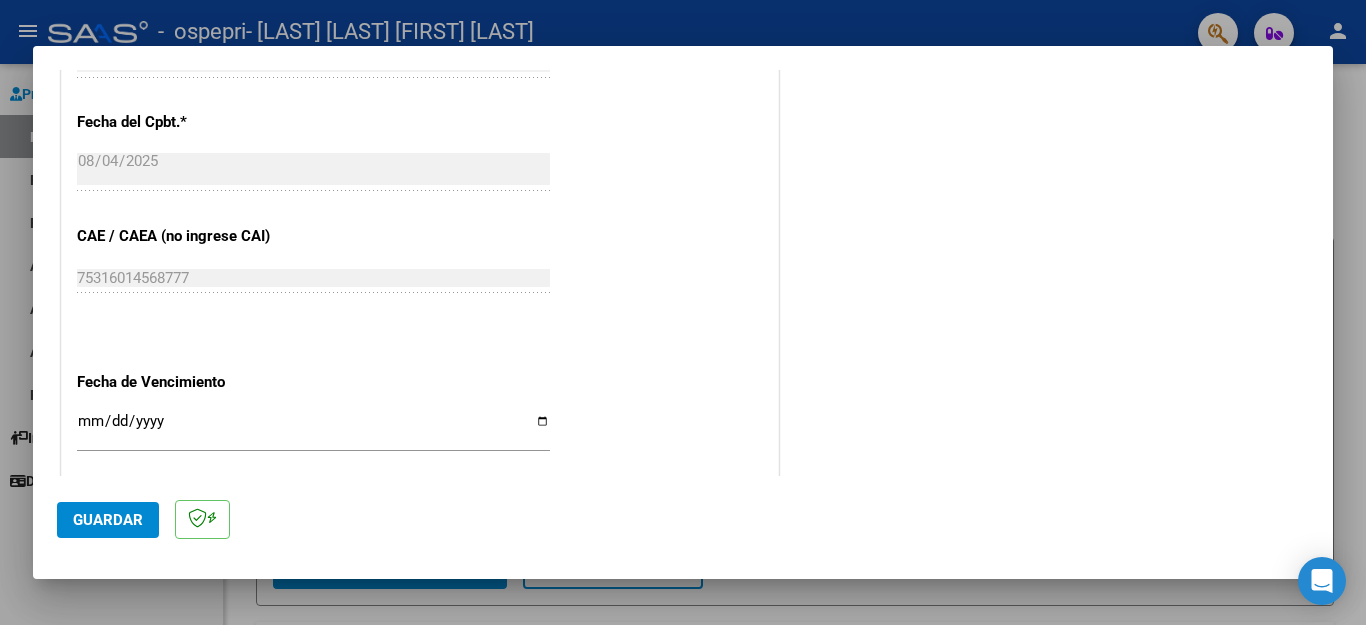 scroll, scrollTop: 1200, scrollLeft: 0, axis: vertical 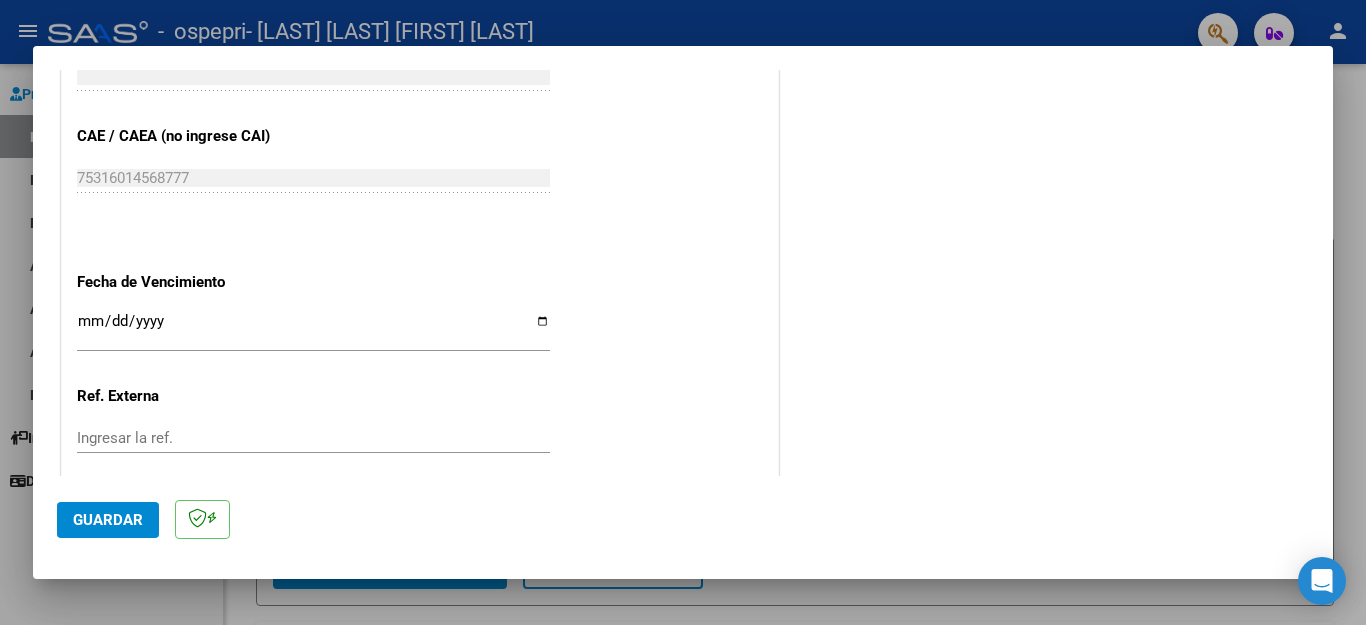 click on "Ingresar la fecha" at bounding box center [313, 329] 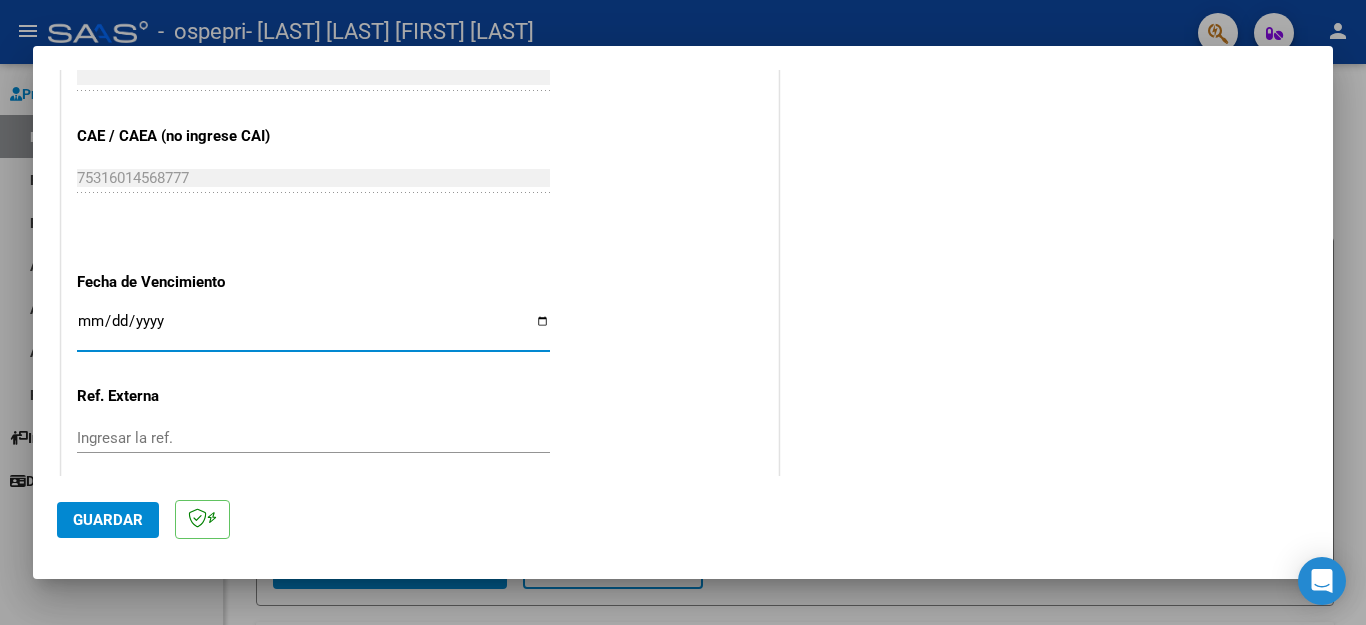 type on "2025-08-10" 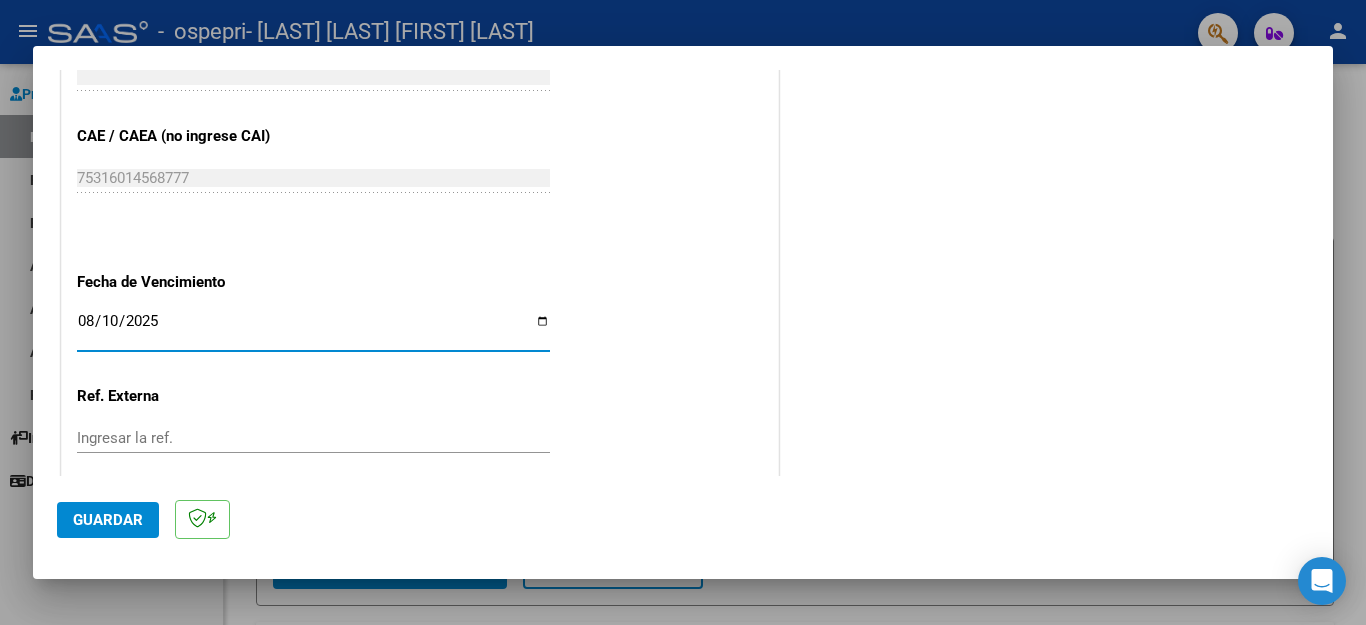 scroll, scrollTop: 1292, scrollLeft: 0, axis: vertical 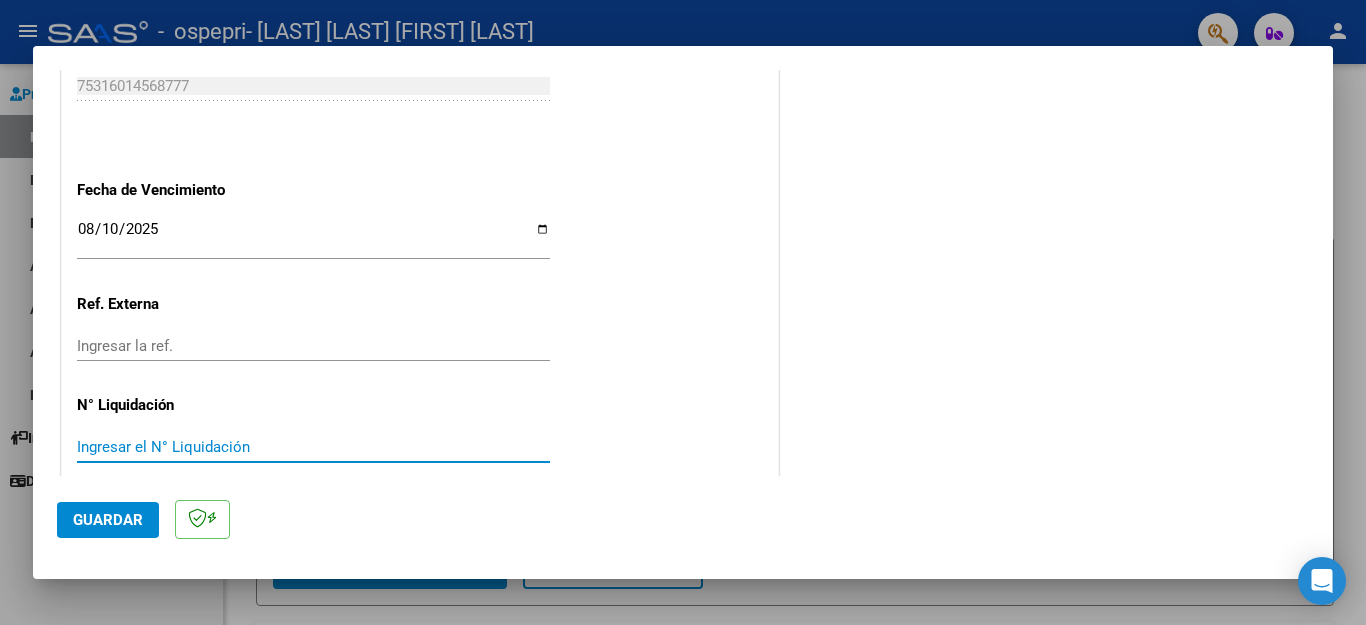 click on "Ingresar el N° Liquidación" at bounding box center [313, 447] 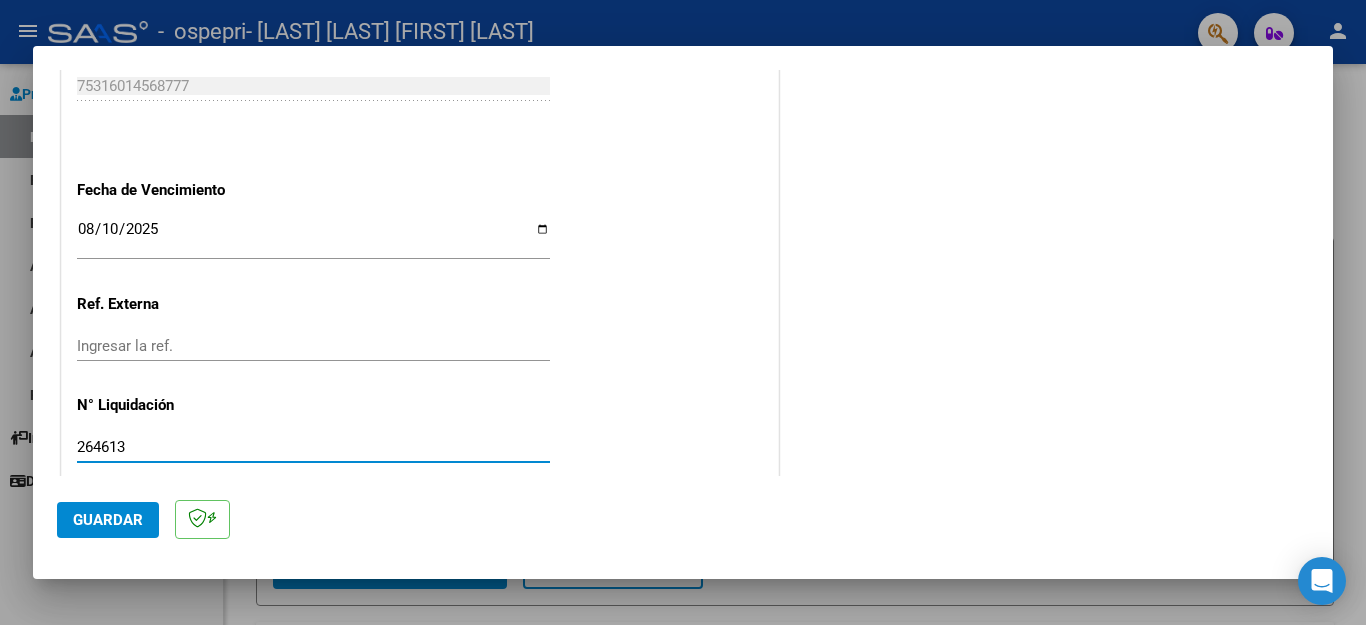 type on "264613" 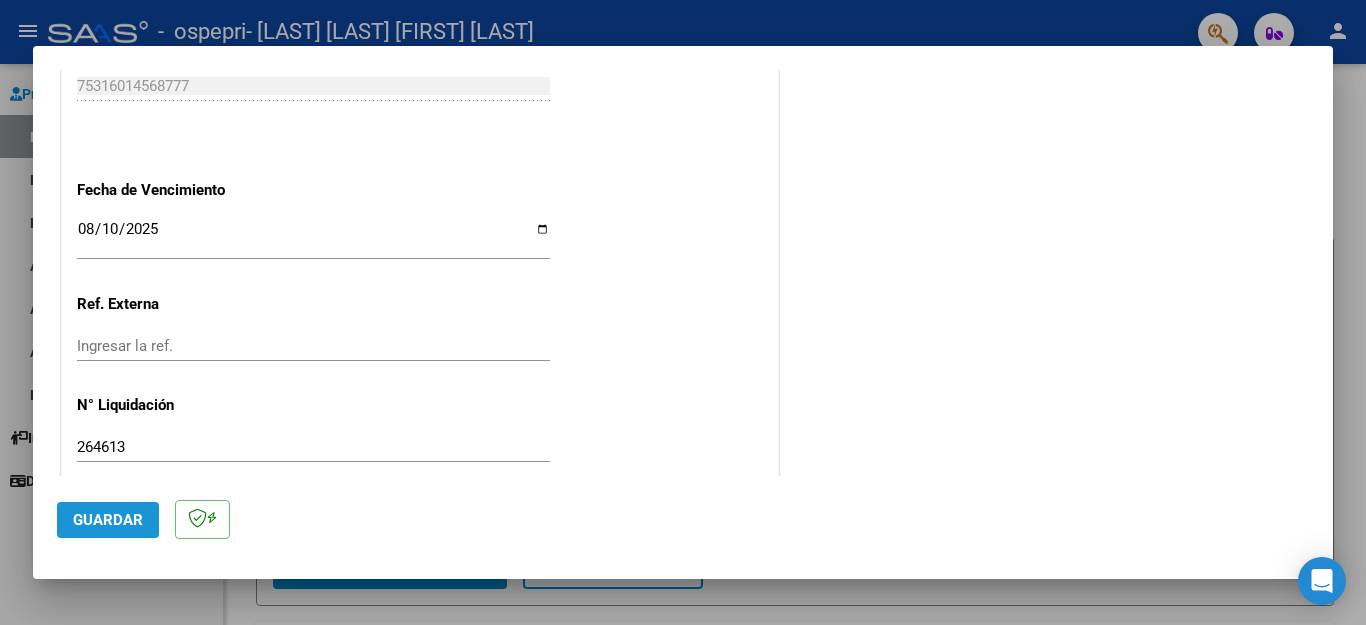 click on "Guardar" 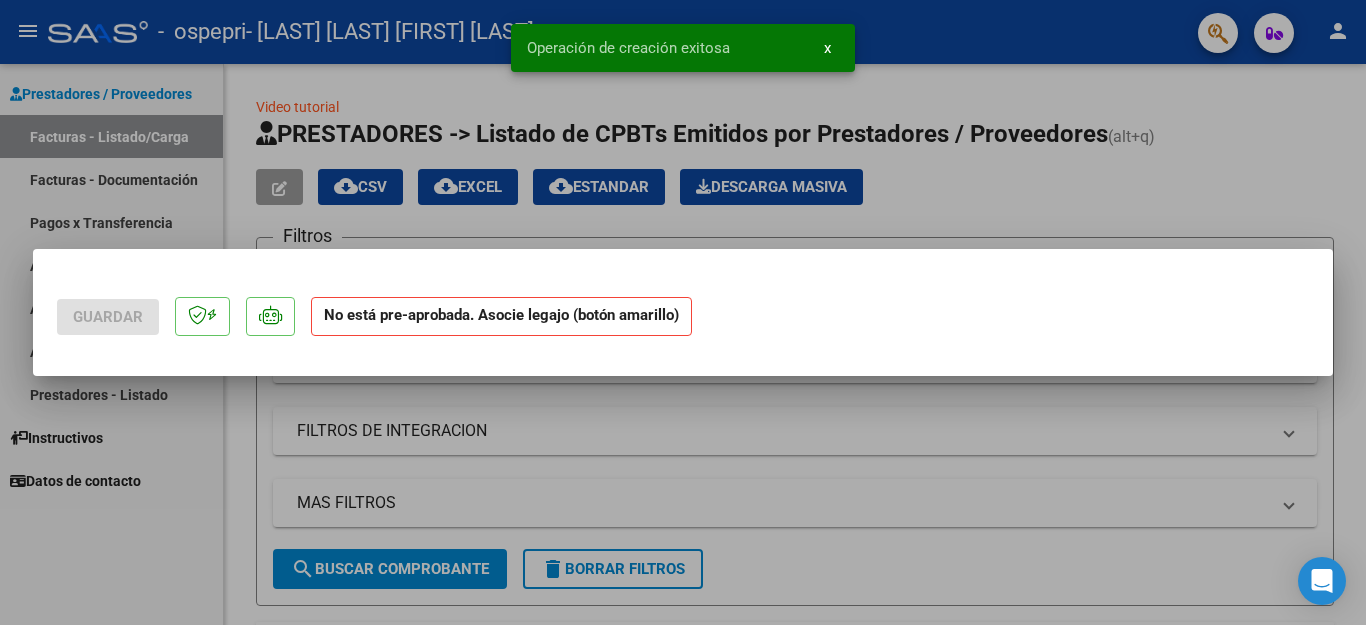 scroll, scrollTop: 0, scrollLeft: 0, axis: both 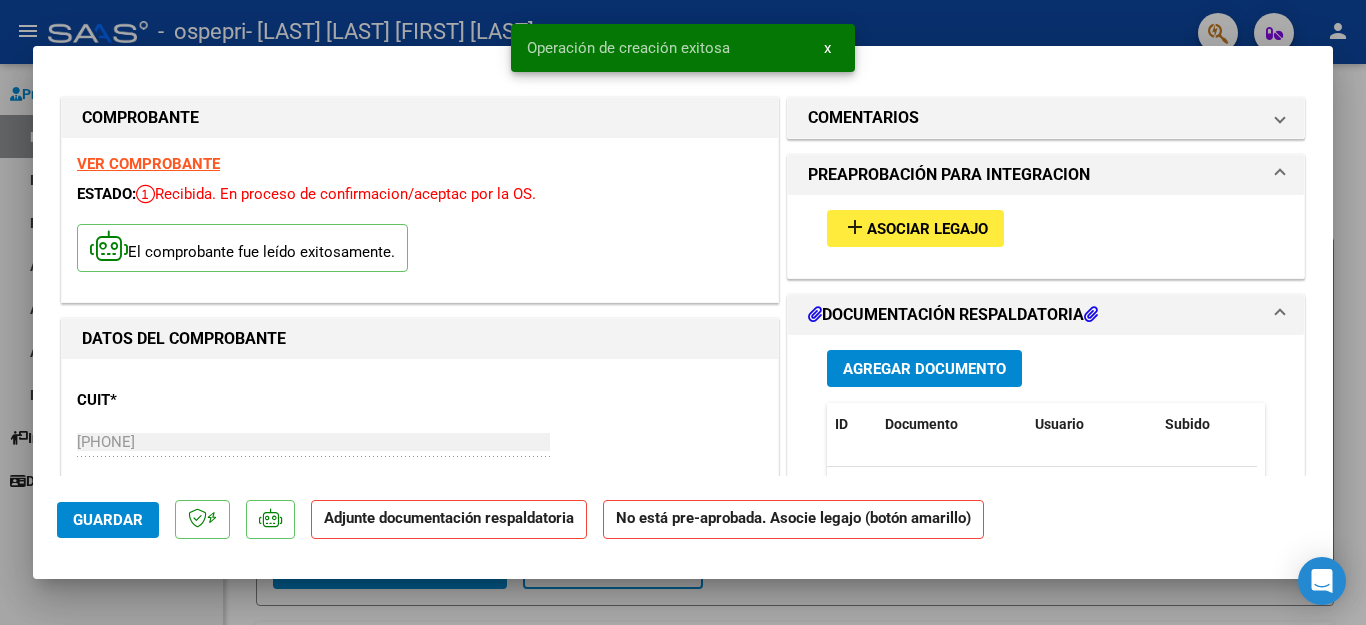 click on "Agregar Documento" at bounding box center [924, 369] 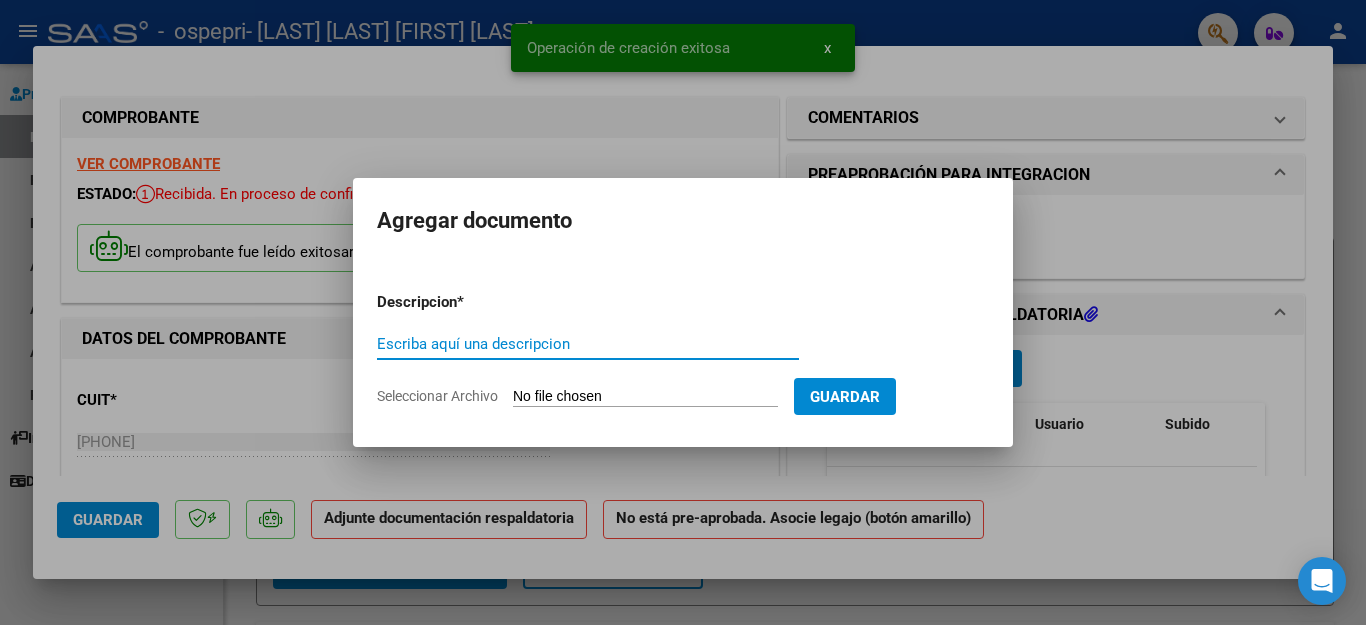 click on "Escriba aquí una descripcion" at bounding box center [588, 344] 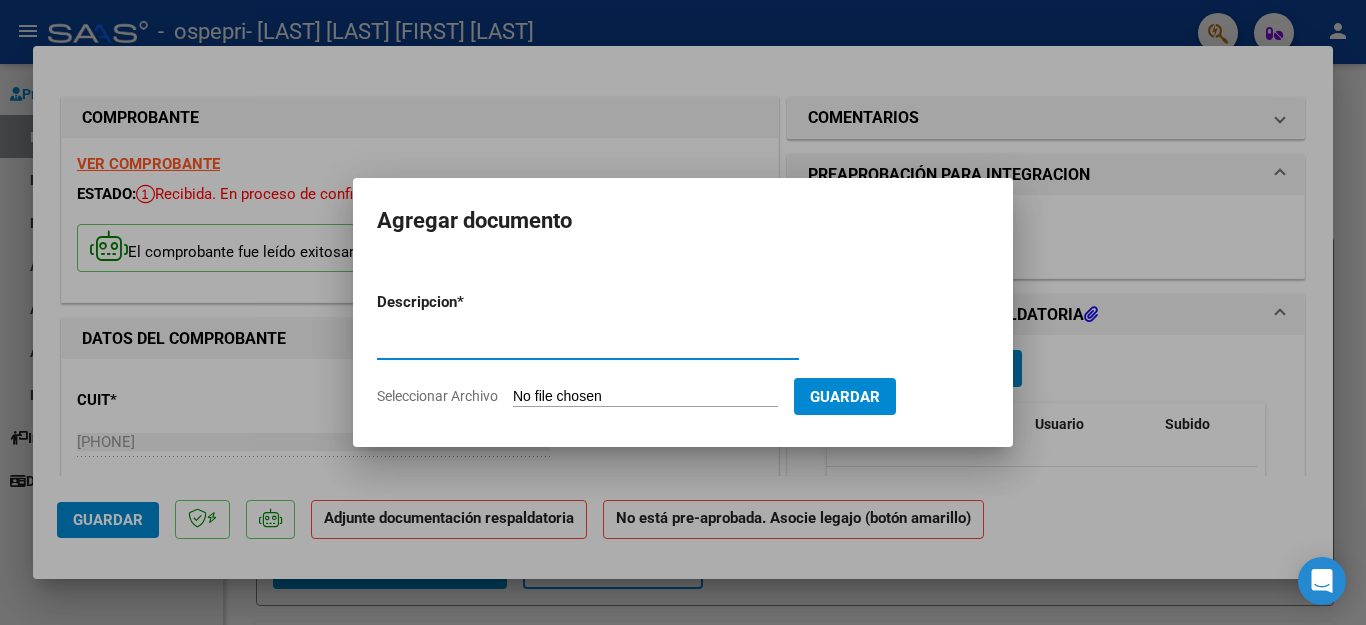 type on "planilla firma" 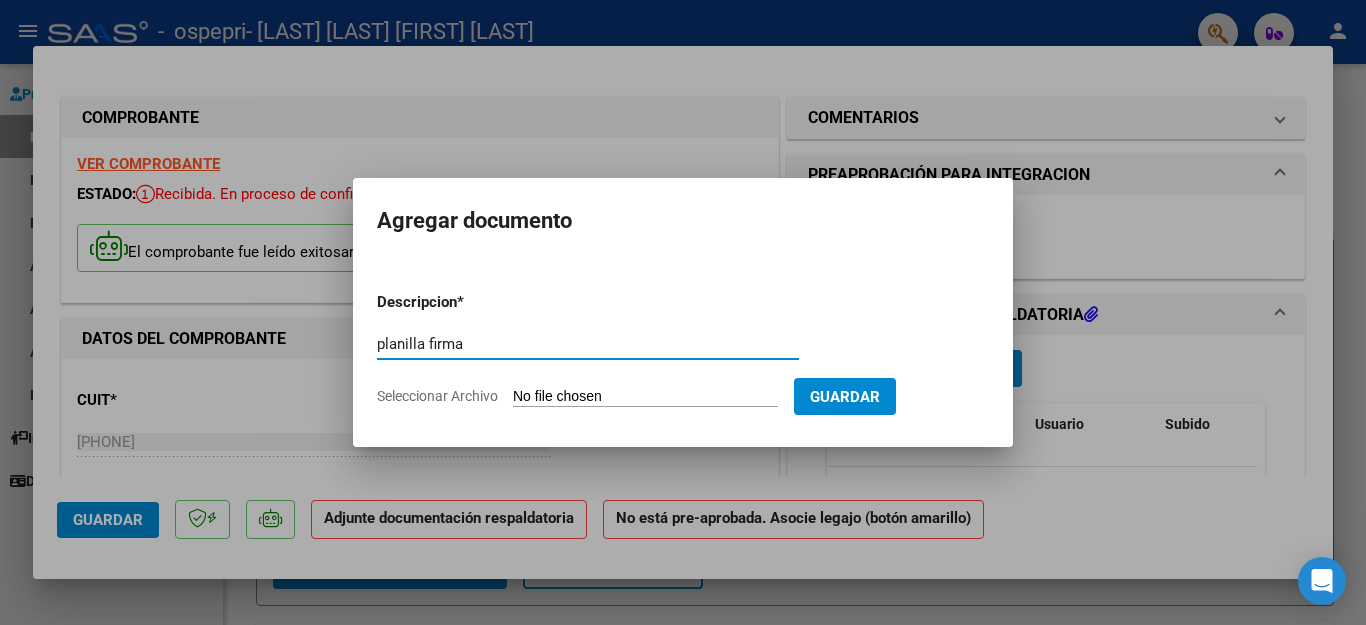 click on "Descripcion  *   planilla firma Escriba aquí una descripcion  Seleccionar Archivo Guardar" at bounding box center (683, 349) 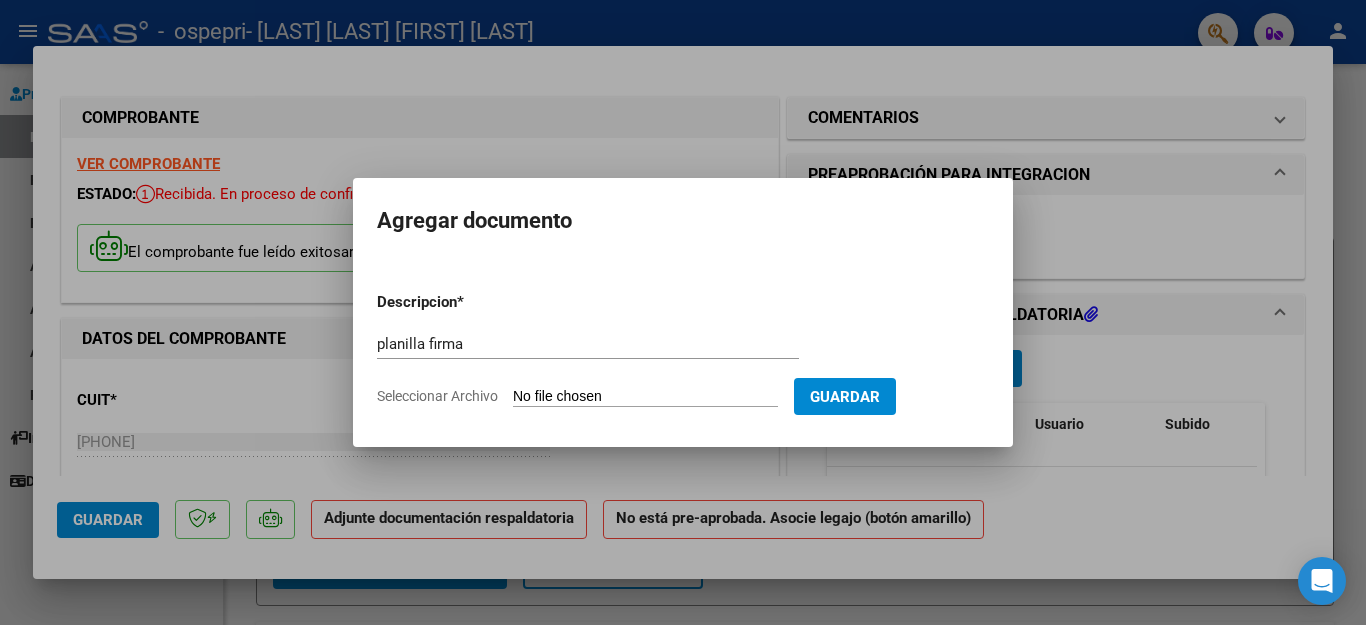 click on "Seleccionar Archivo" at bounding box center (645, 397) 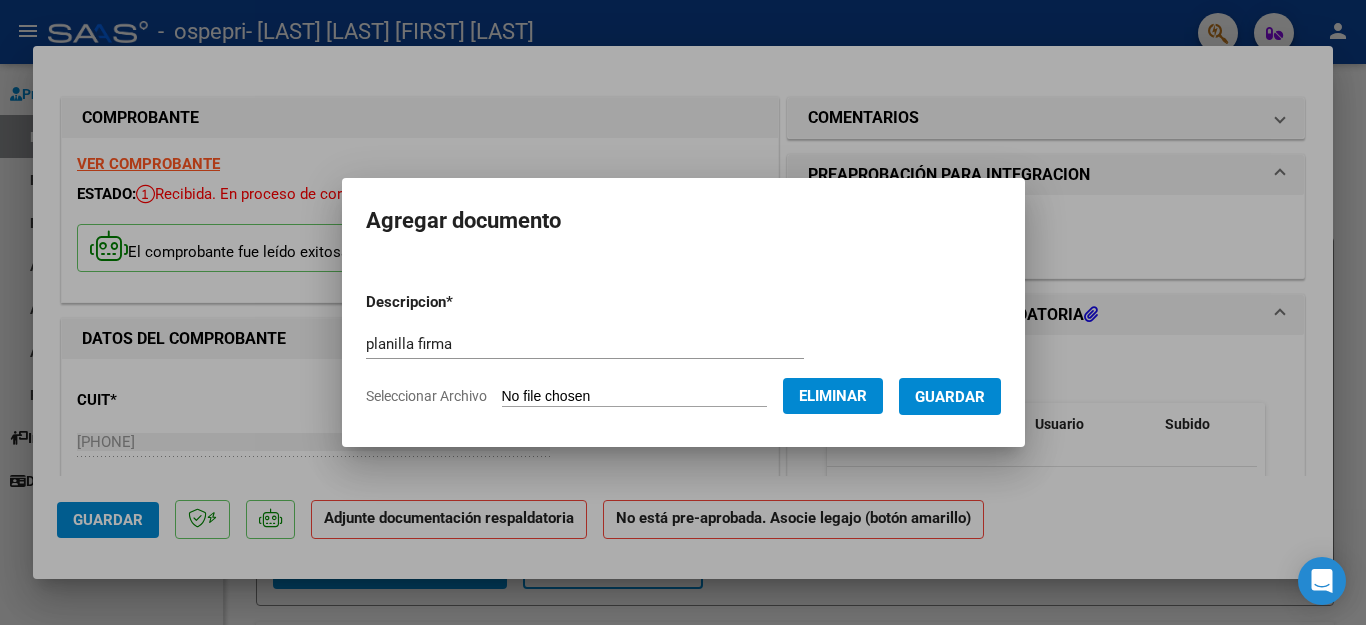 click on "Guardar" at bounding box center [950, 397] 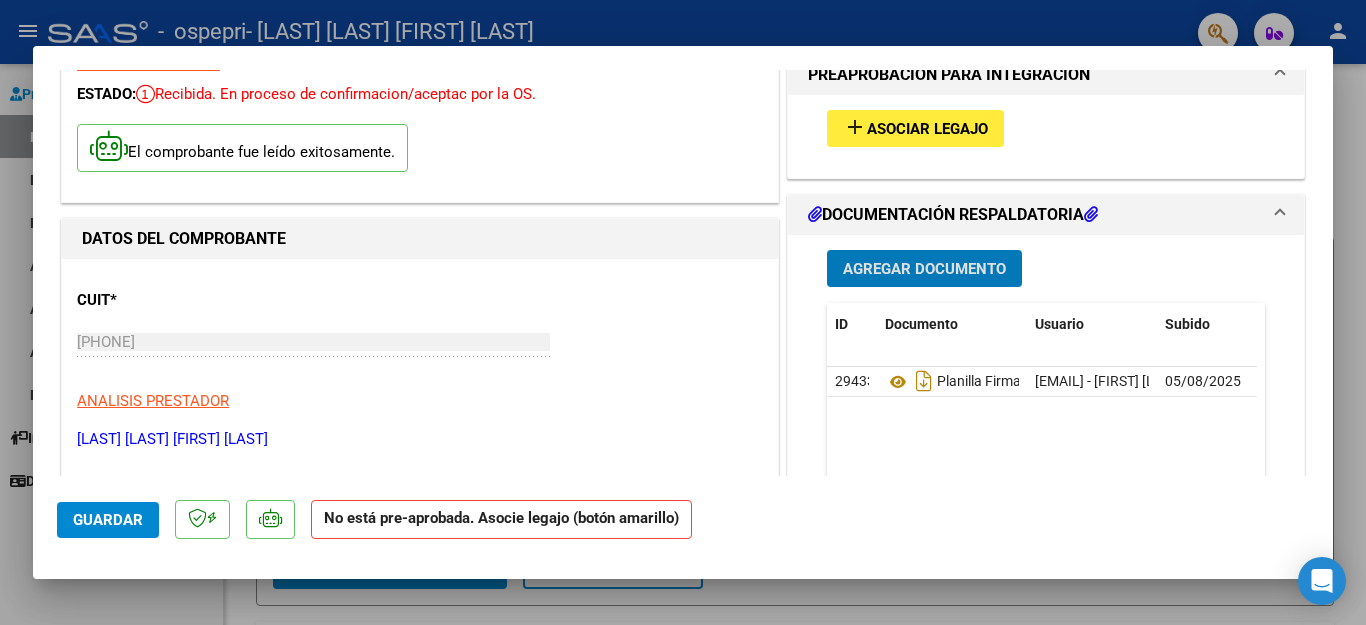 scroll, scrollTop: 0, scrollLeft: 0, axis: both 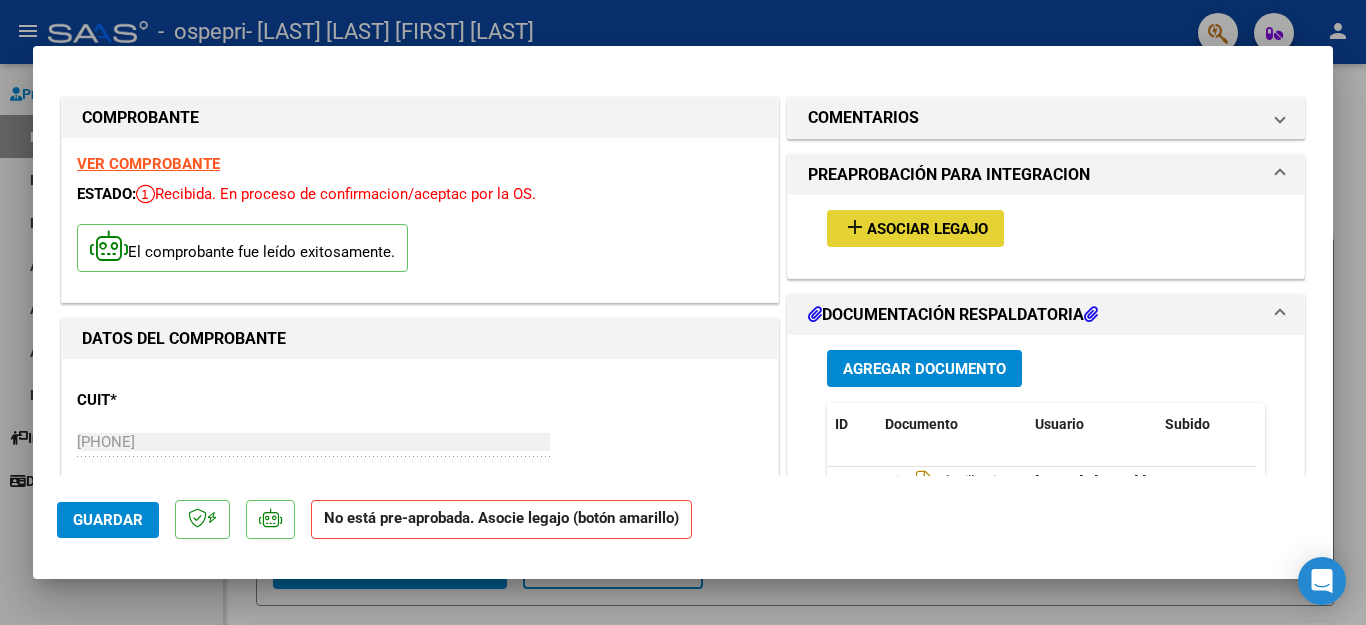 click on "Asociar Legajo" at bounding box center (927, 229) 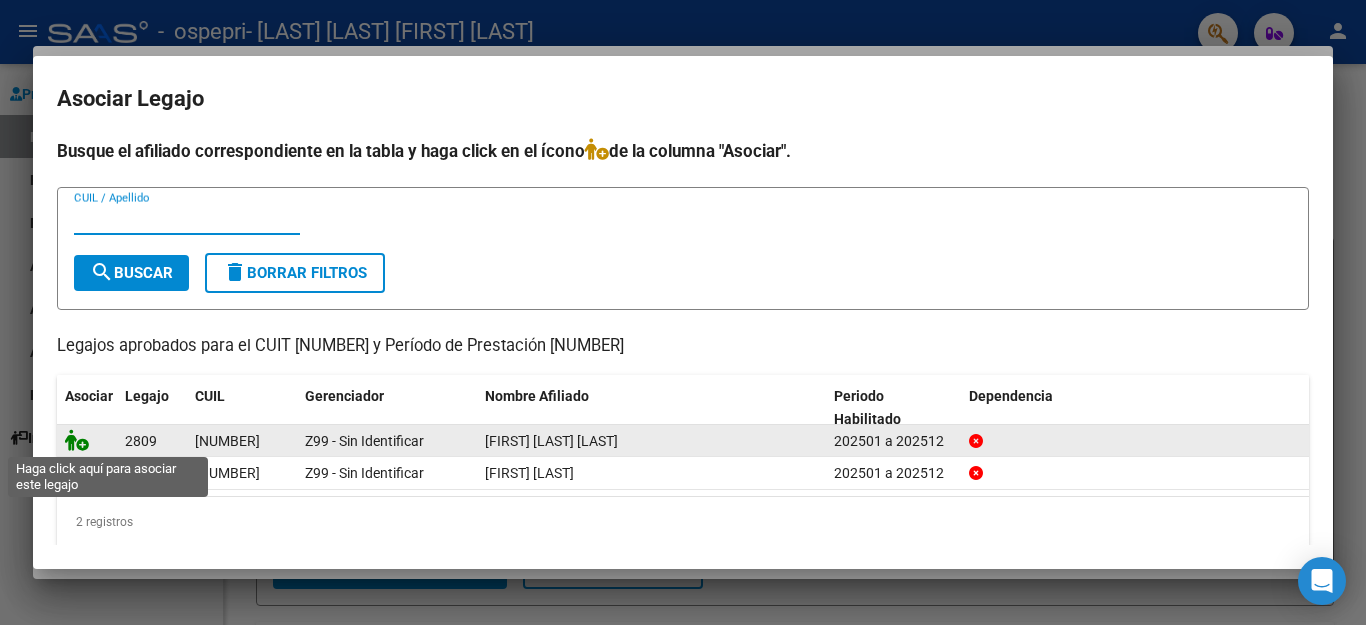 click 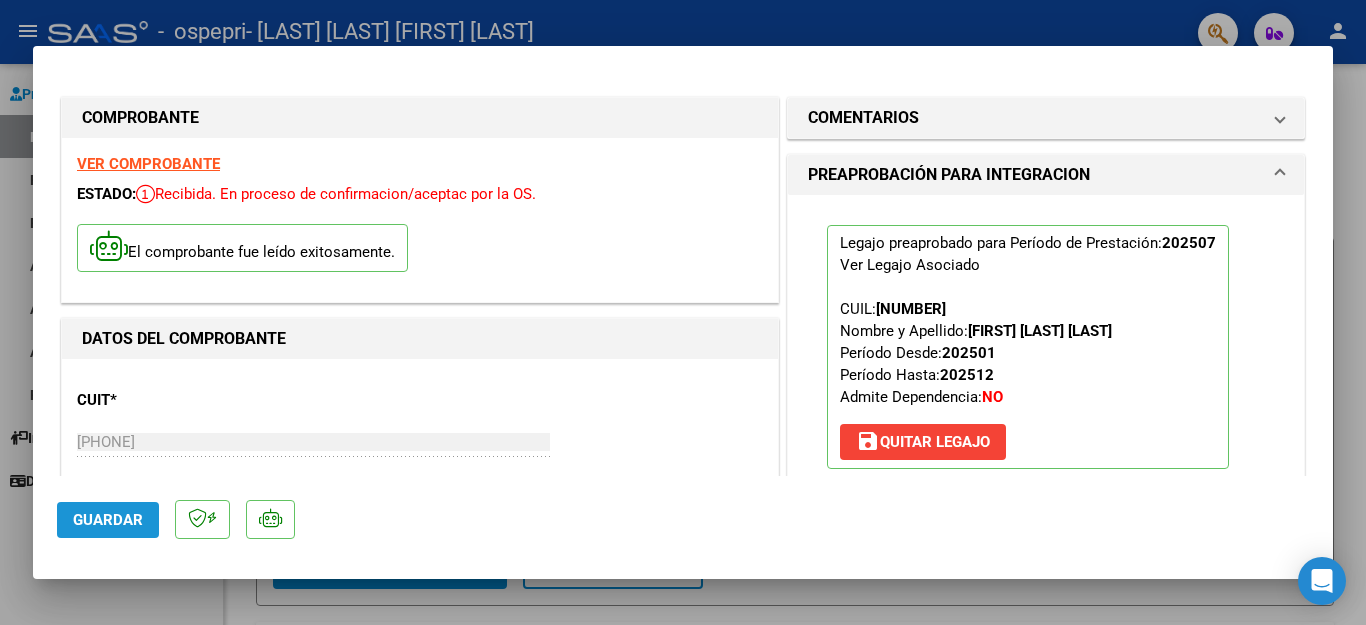click on "Guardar" 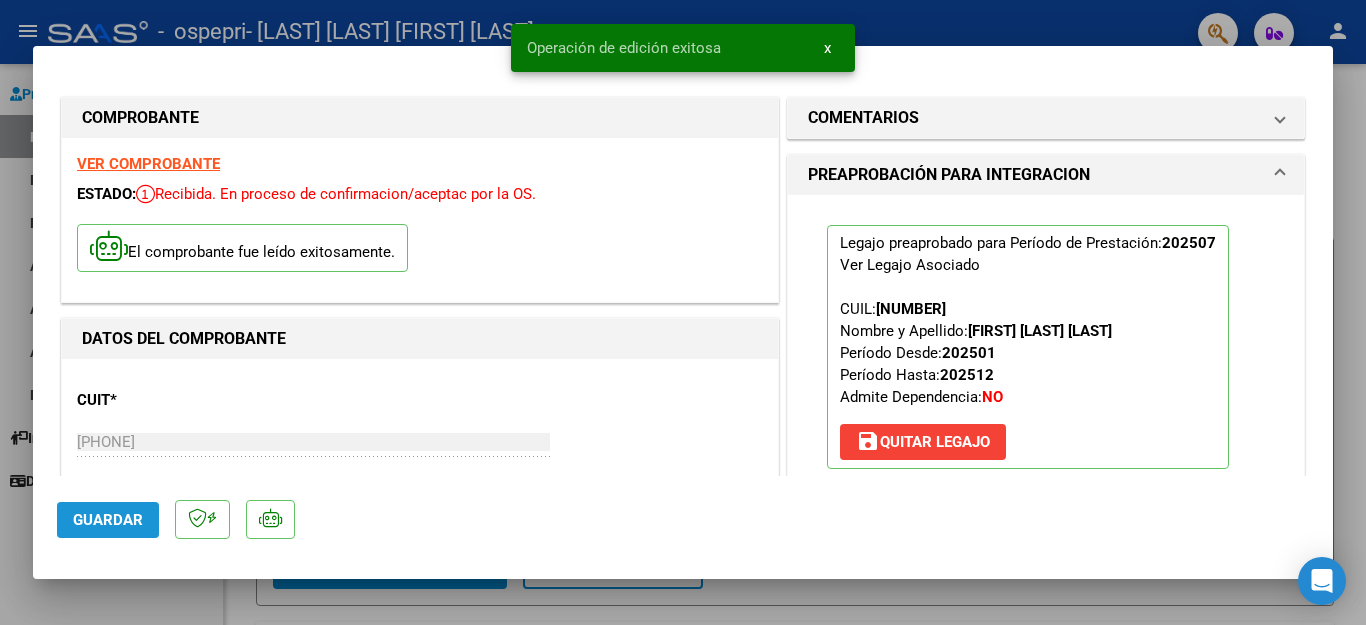 click on "Guardar" 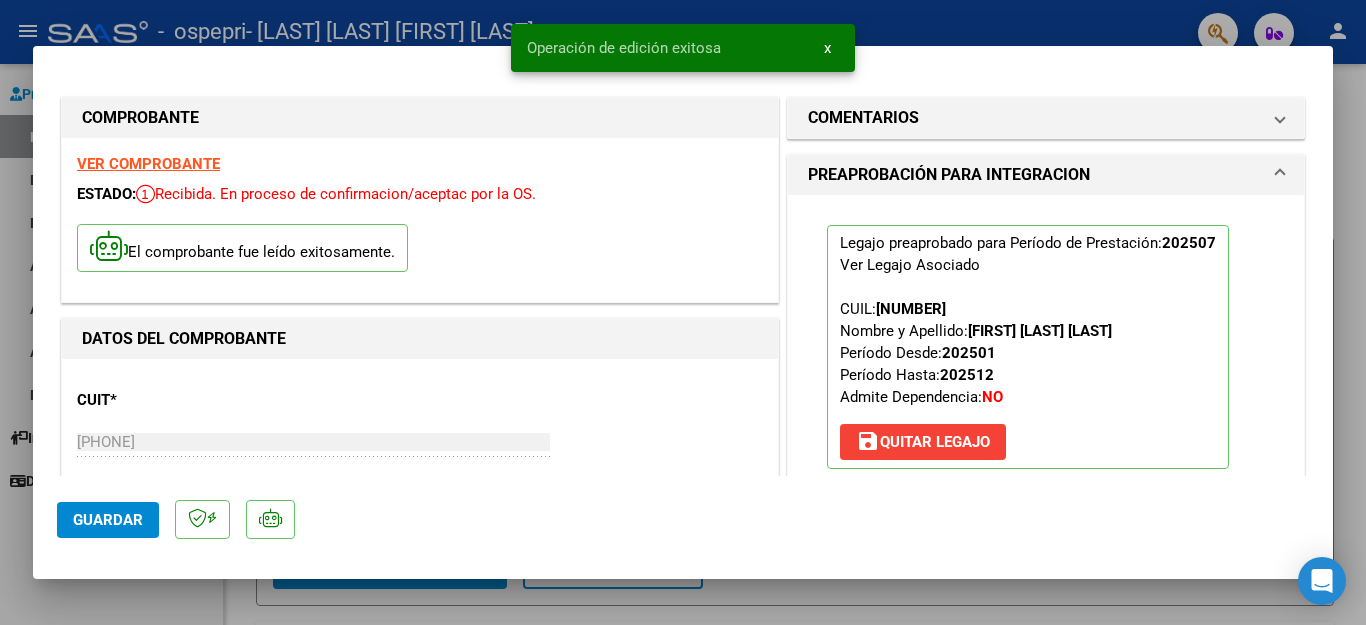 click at bounding box center (683, 312) 